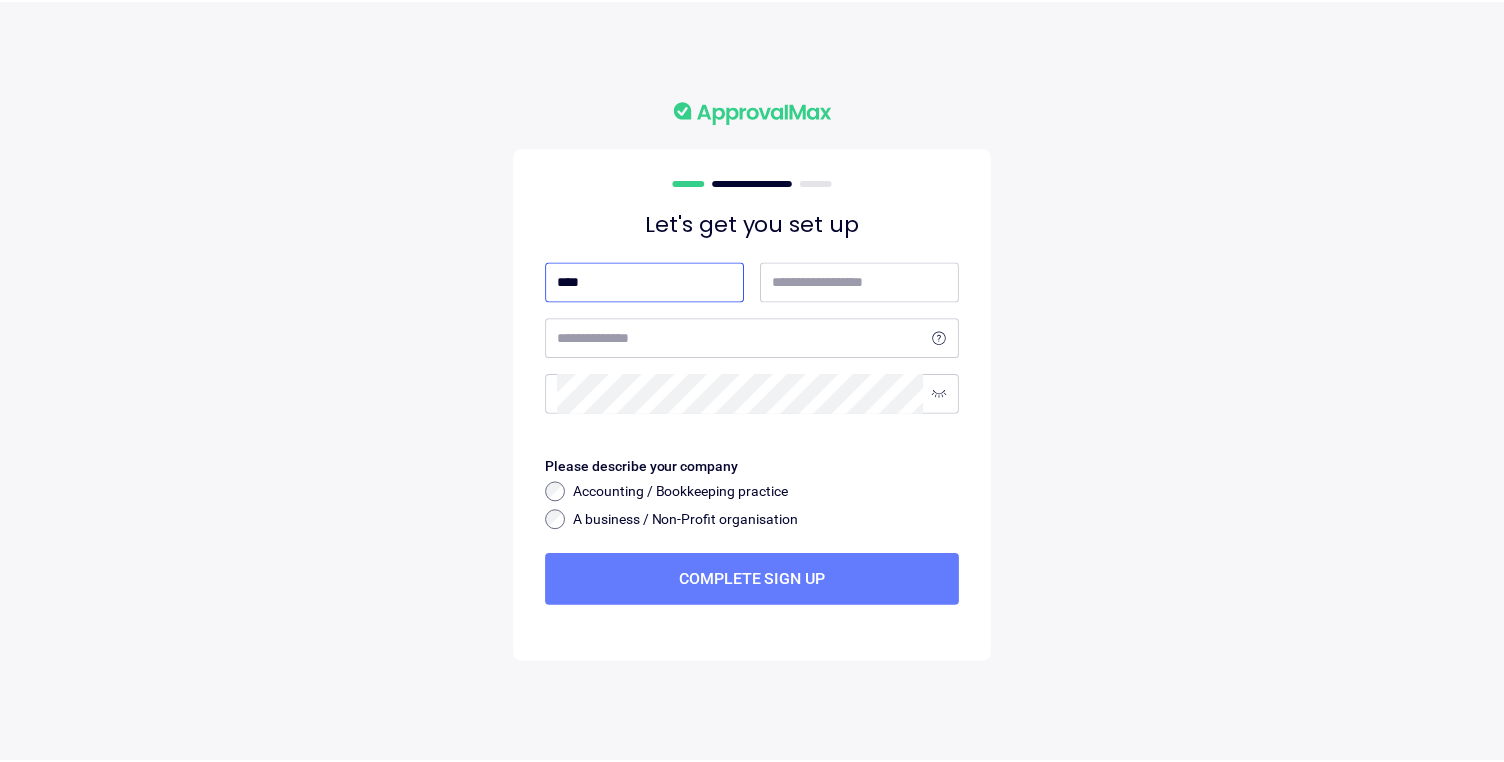 scroll, scrollTop: 0, scrollLeft: 0, axis: both 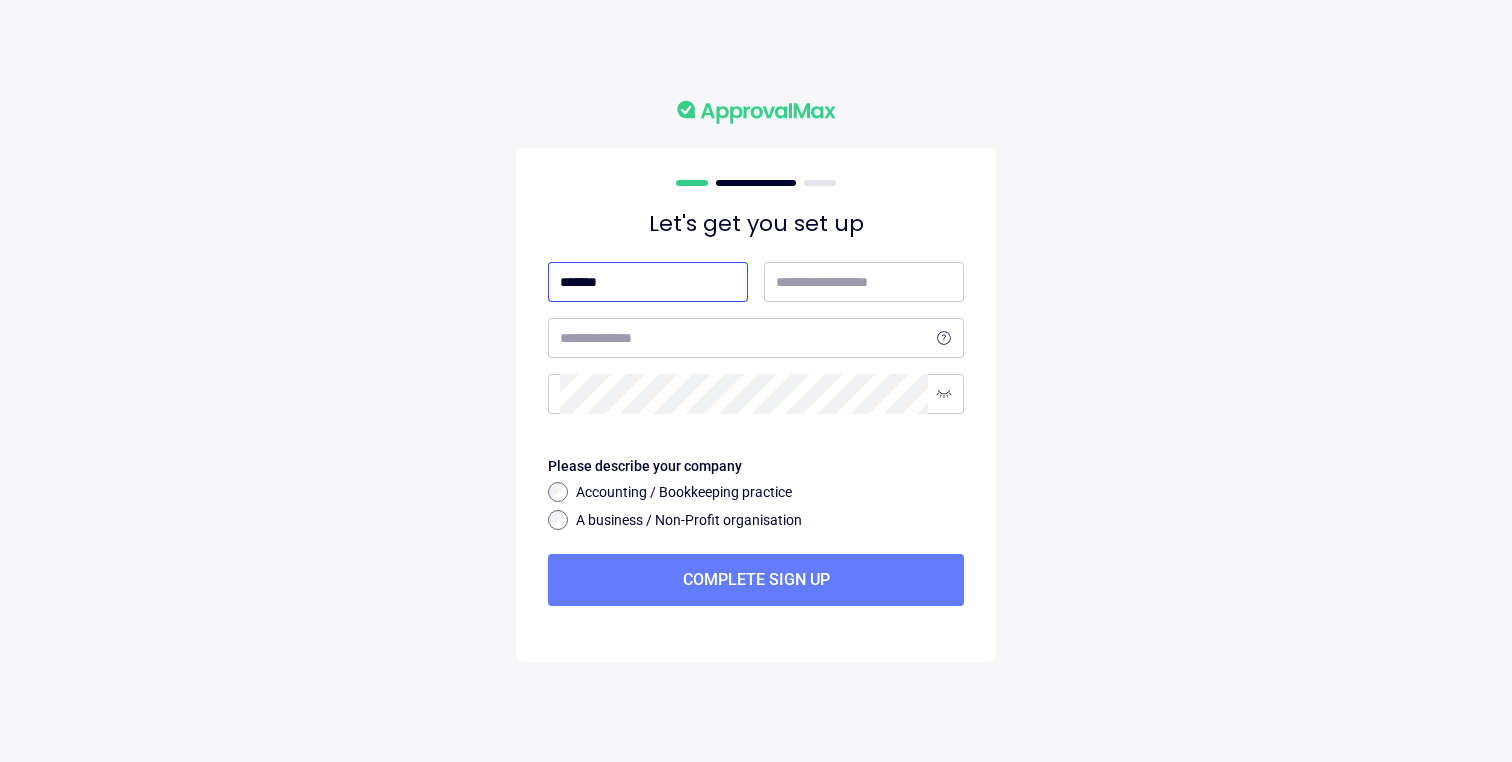 type on "*******" 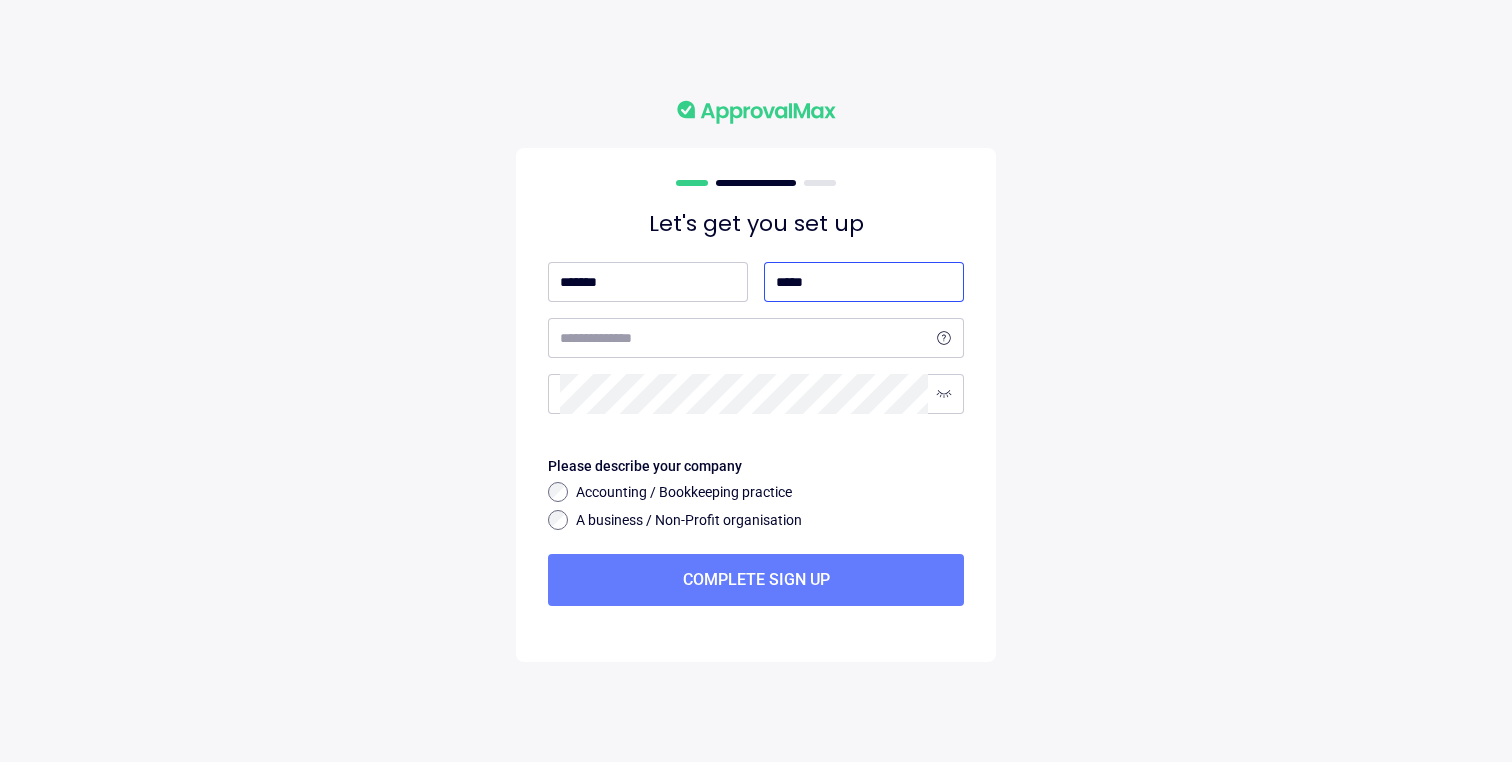 type on "*****" 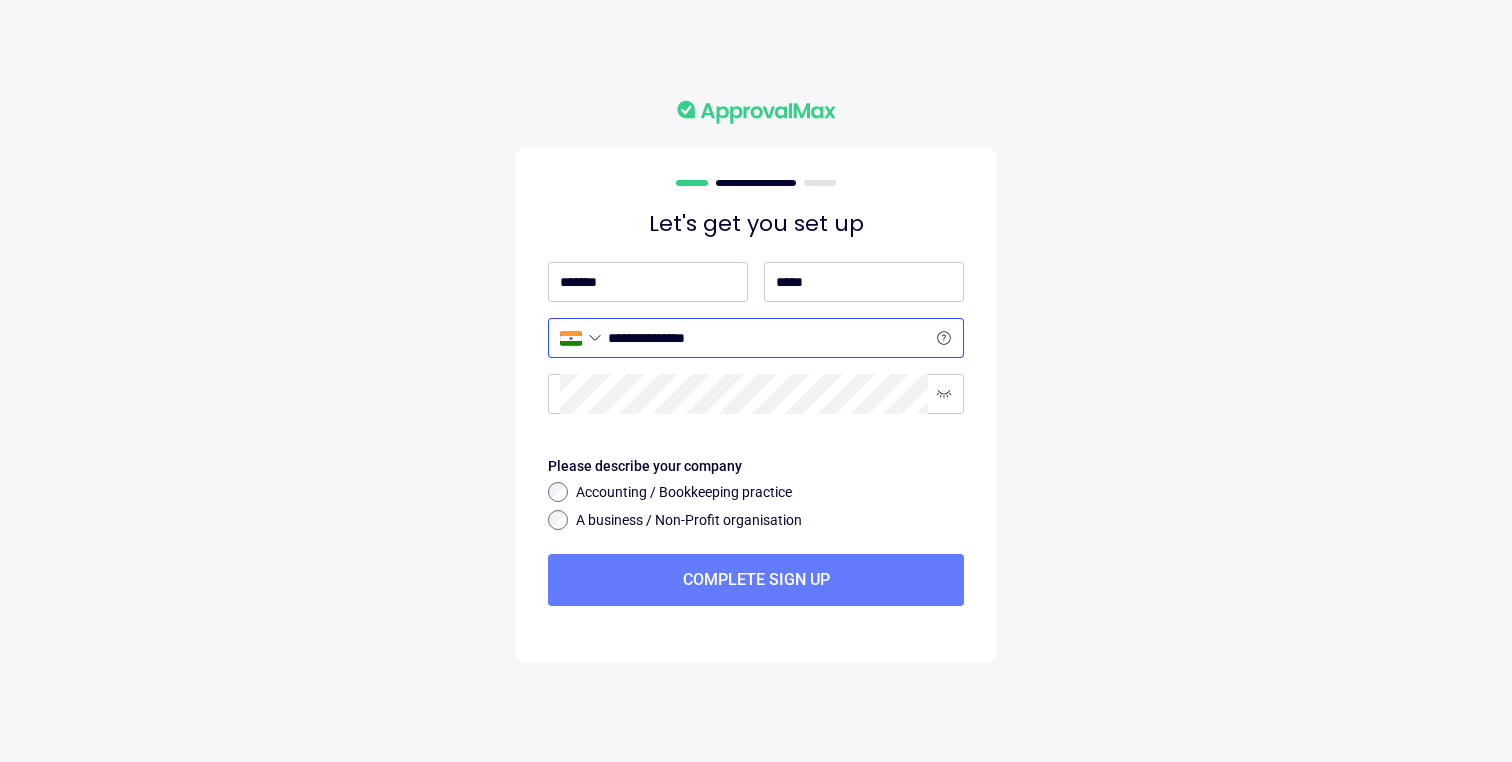 type on "**********" 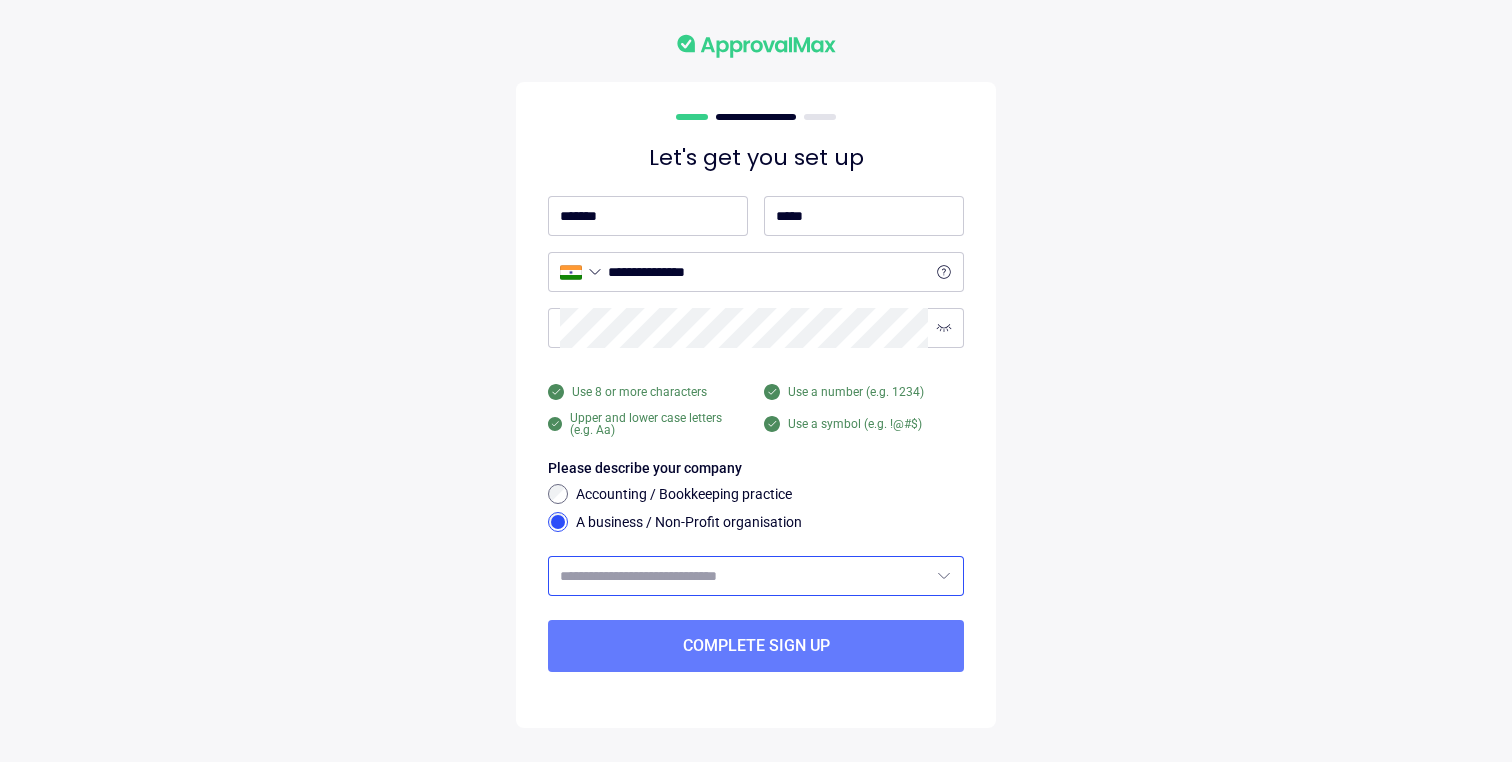 click at bounding box center (744, 576) 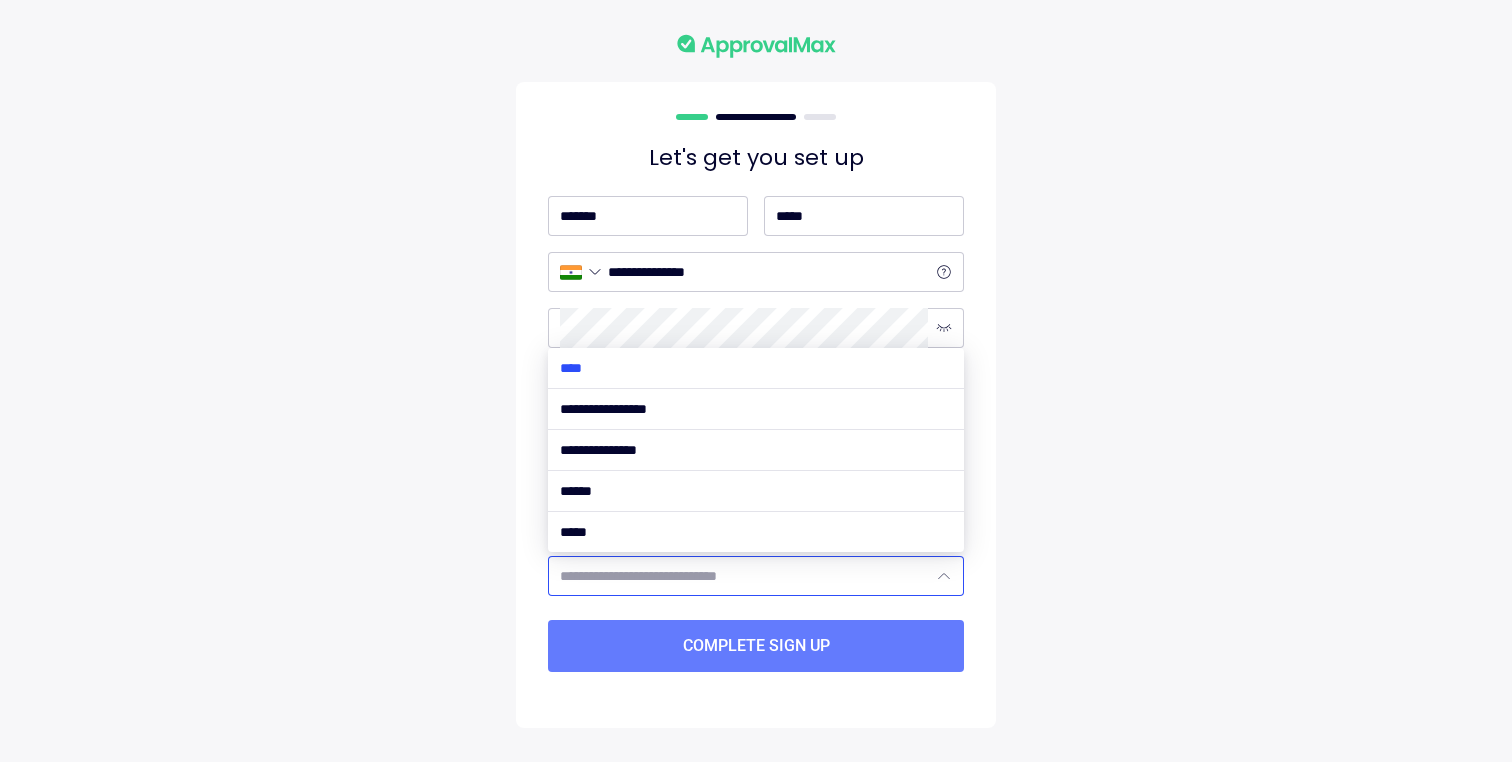 click at bounding box center (756, 368) 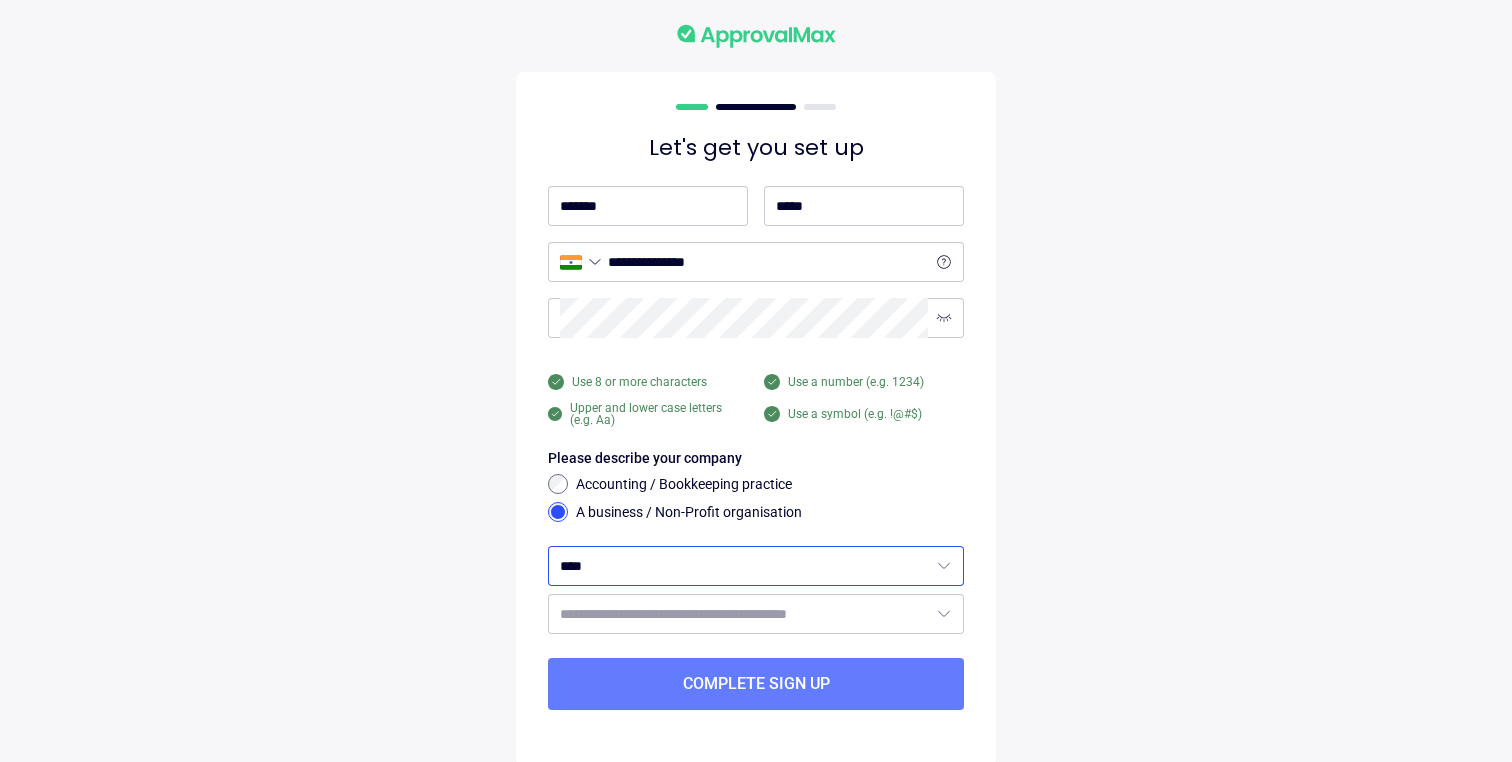 type on "****" 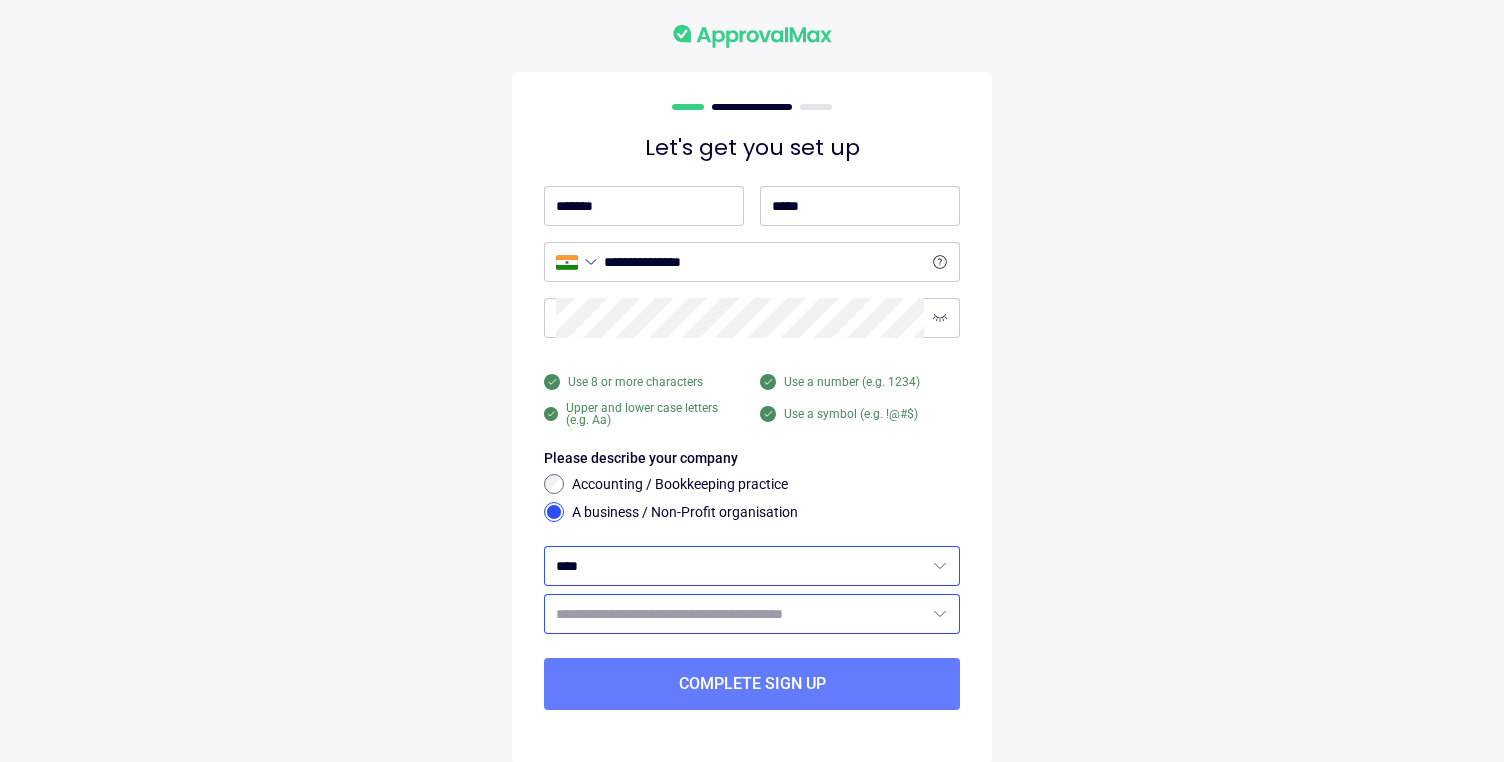 click on "**********" at bounding box center (752, 381) 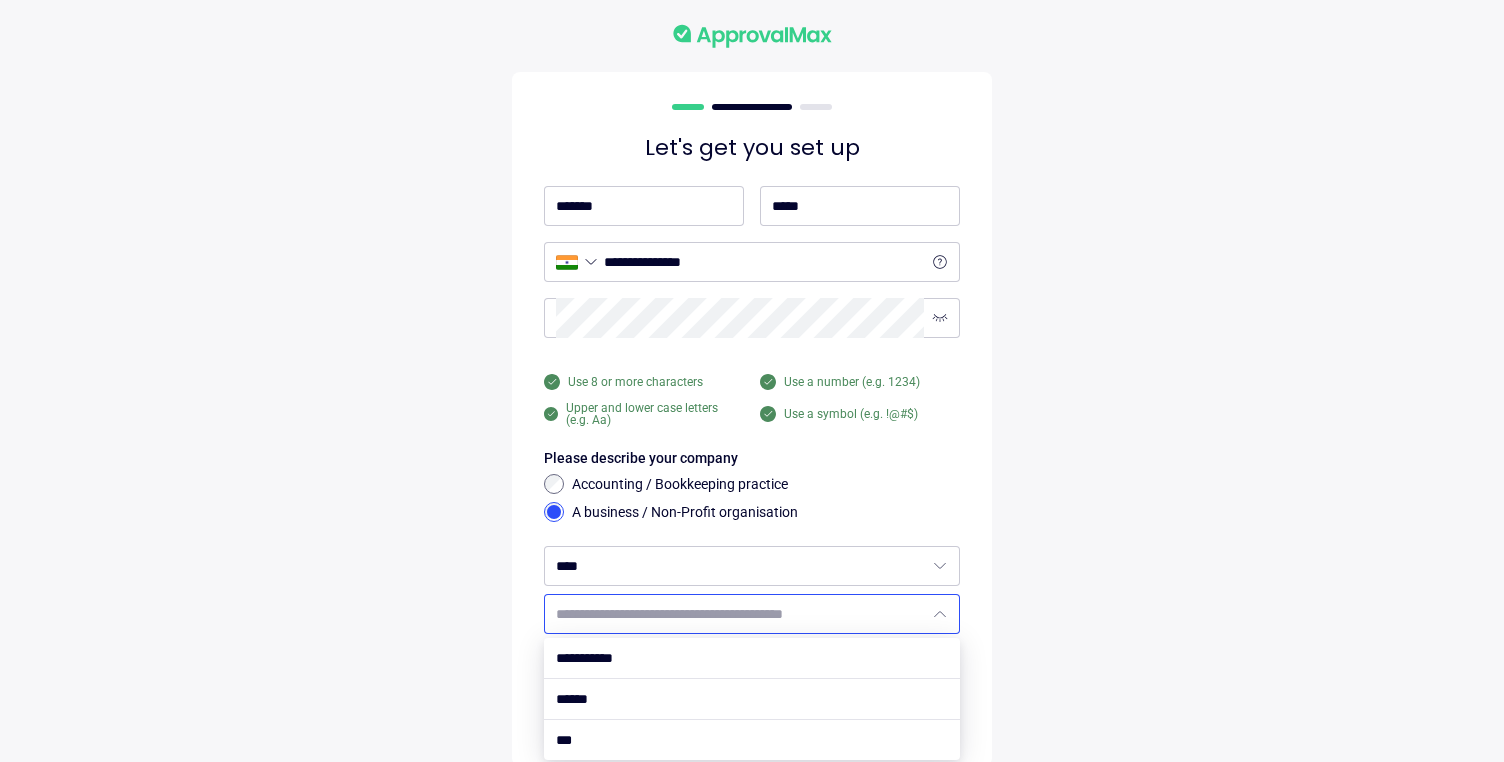 scroll, scrollTop: 28, scrollLeft: 0, axis: vertical 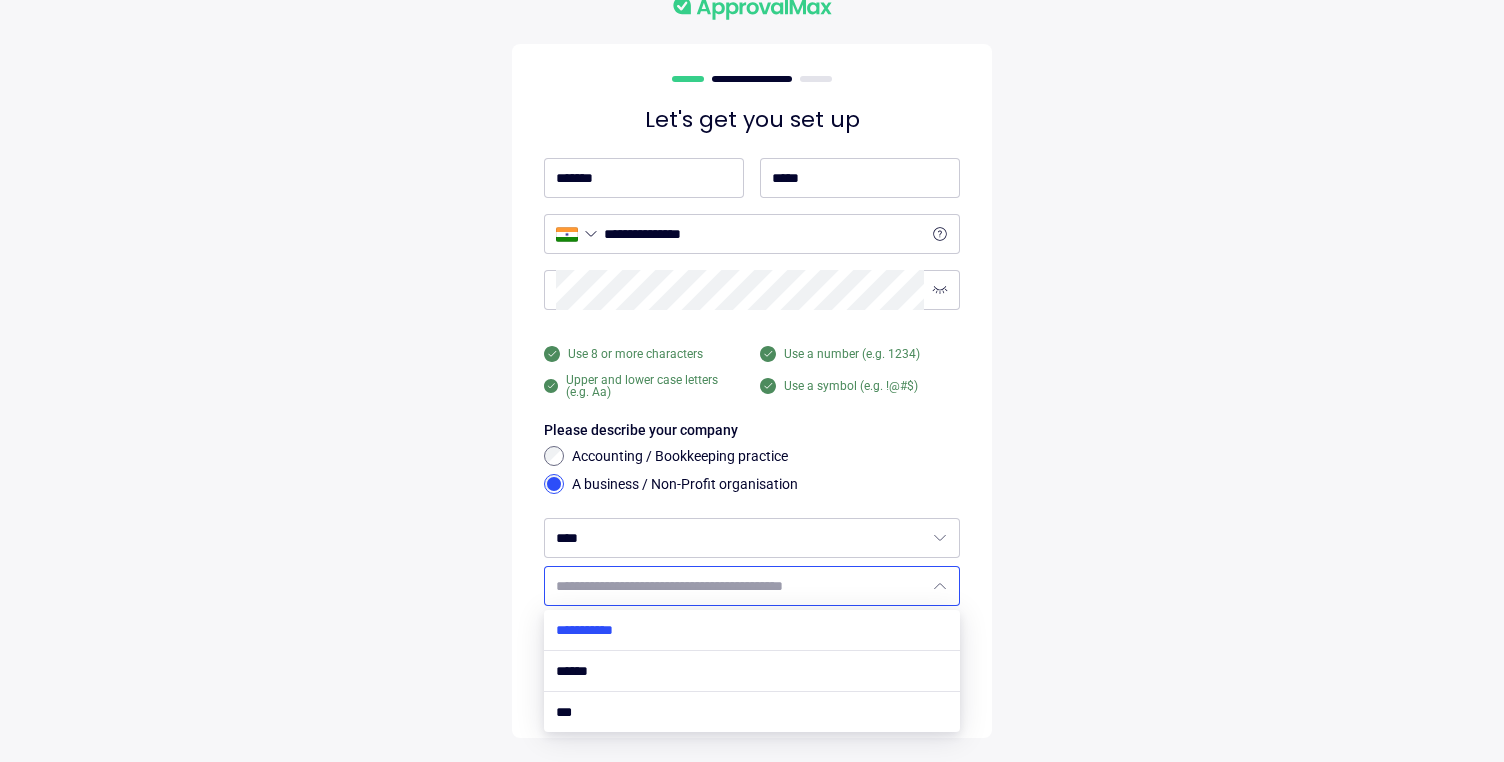 click at bounding box center (752, 630) 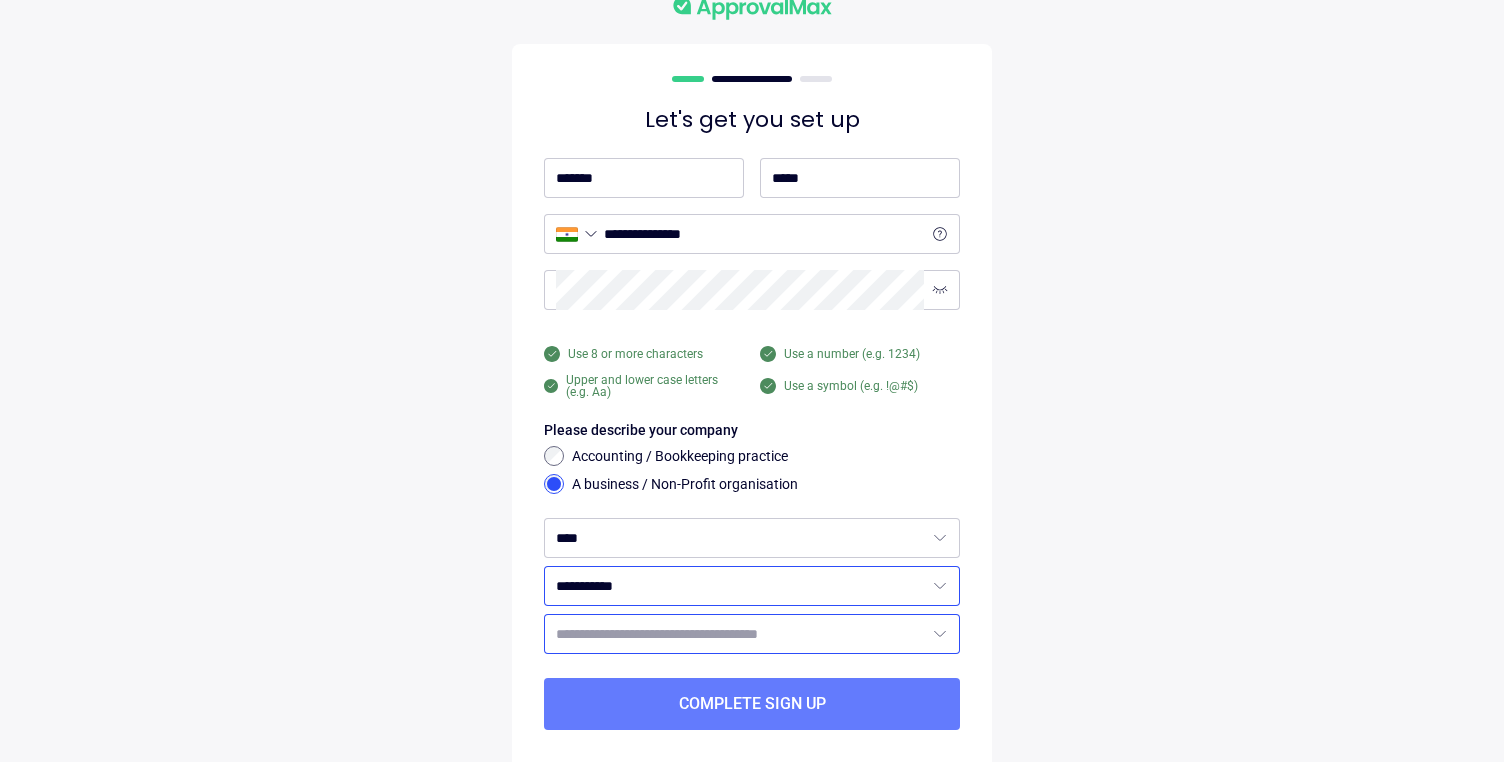 click at bounding box center (740, 634) 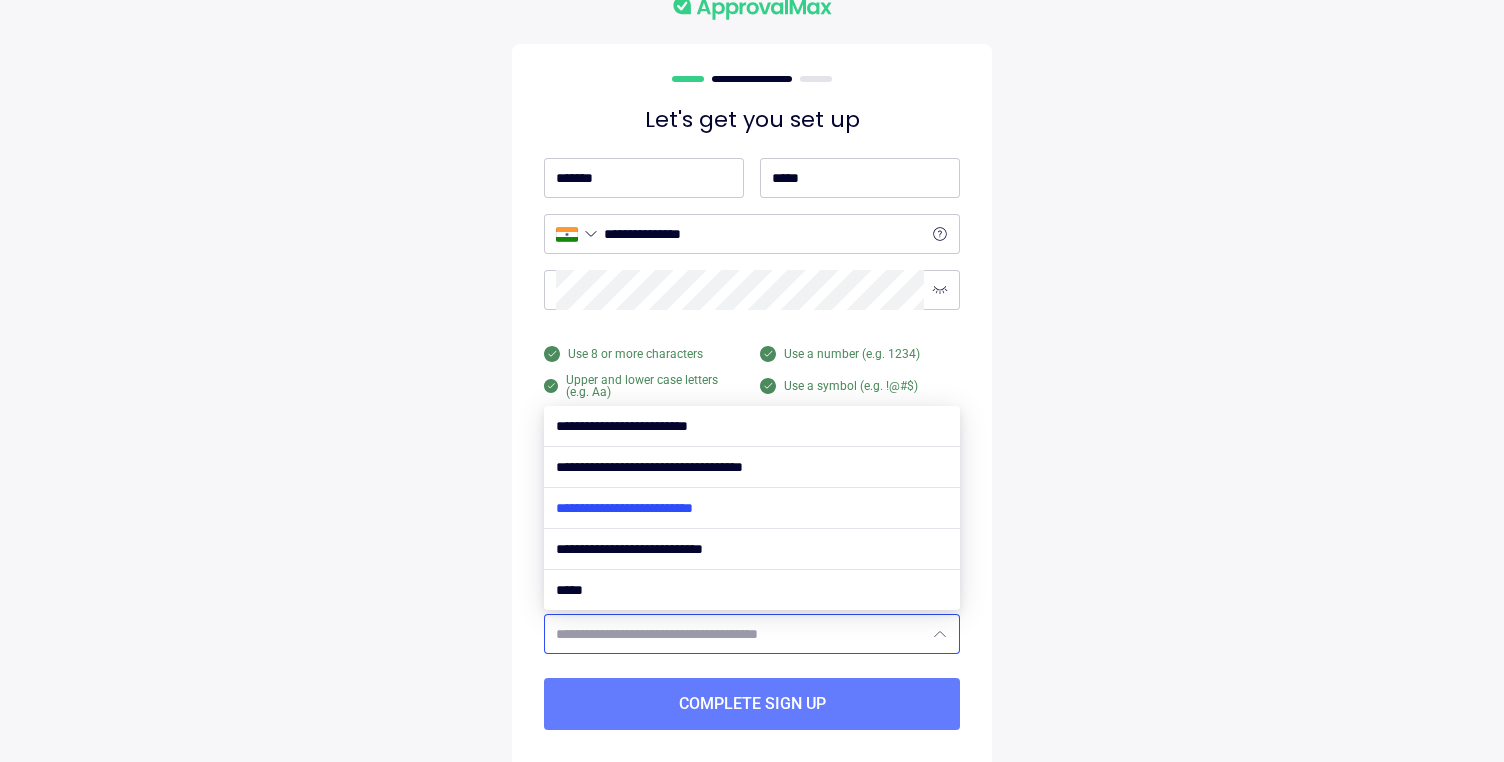 click at bounding box center [752, 508] 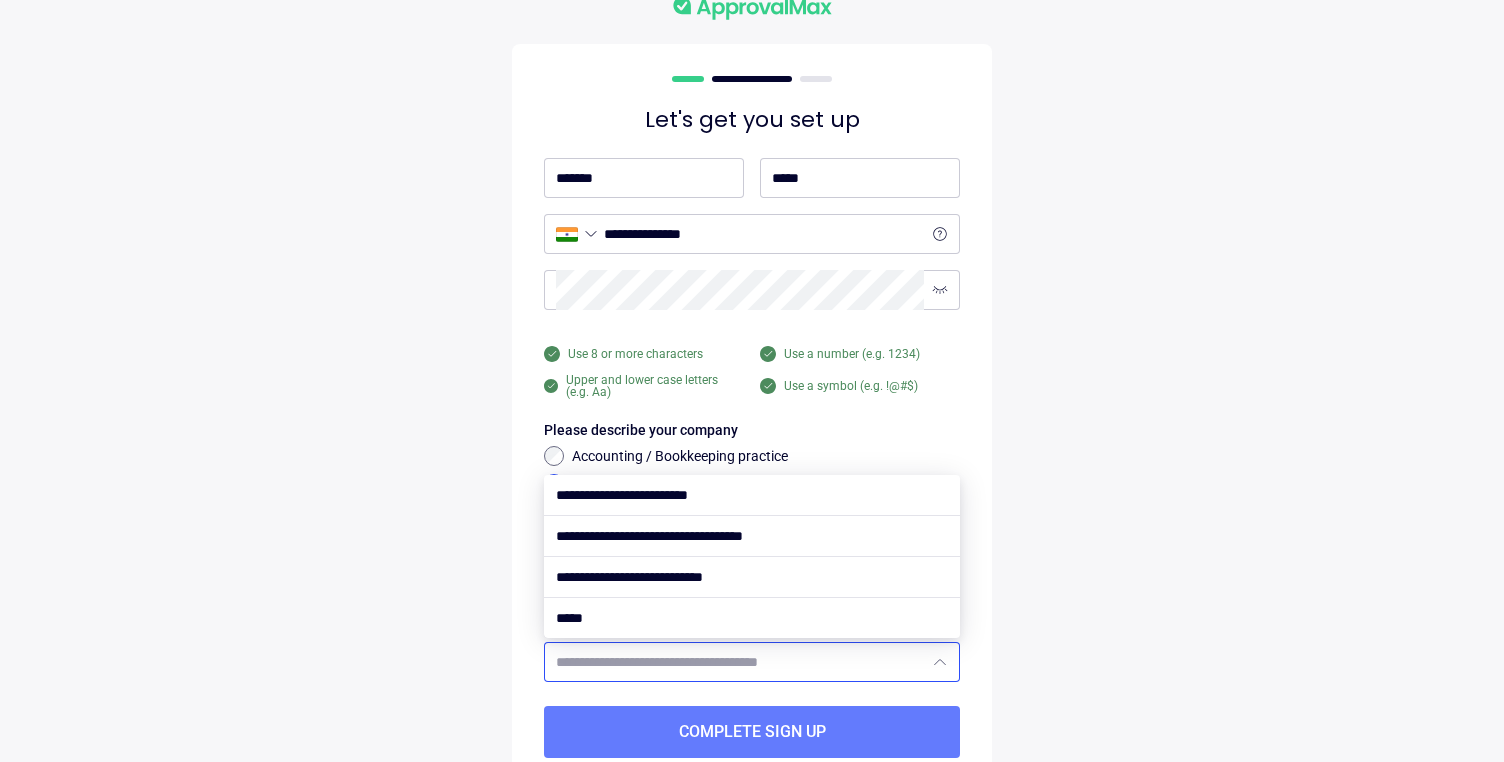 click on "**********" at bounding box center [752, 405] 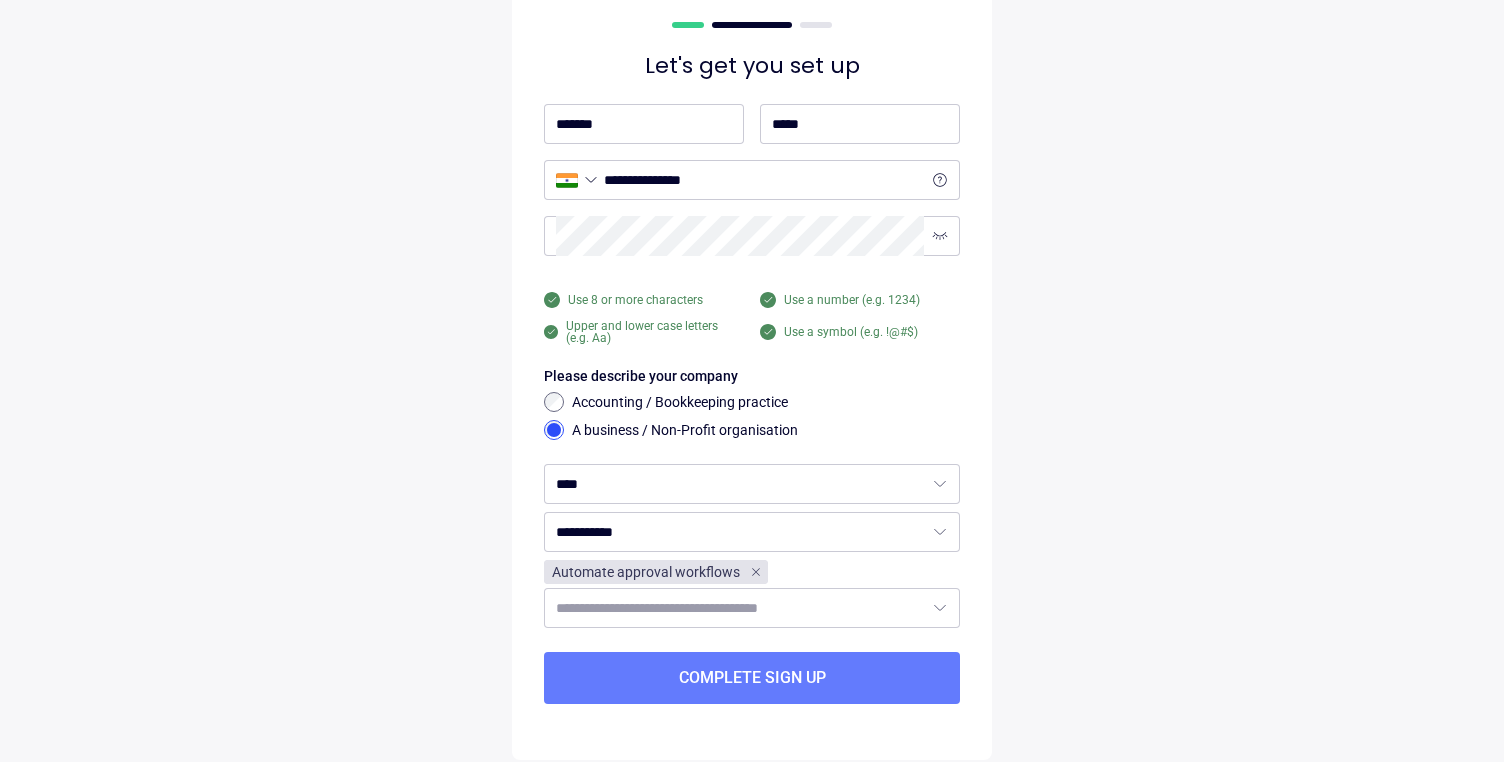 scroll, scrollTop: 83, scrollLeft: 0, axis: vertical 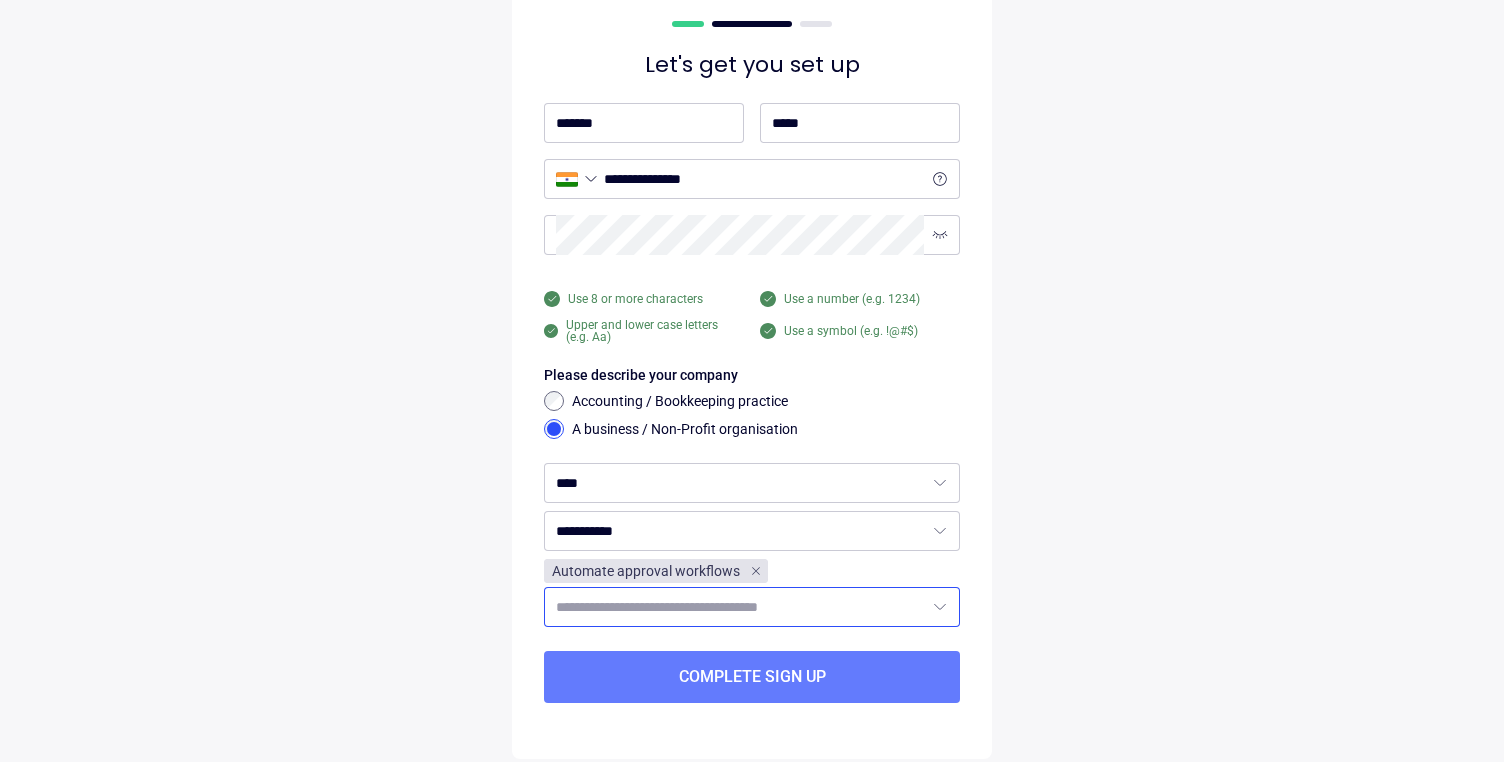 click at bounding box center [740, 607] 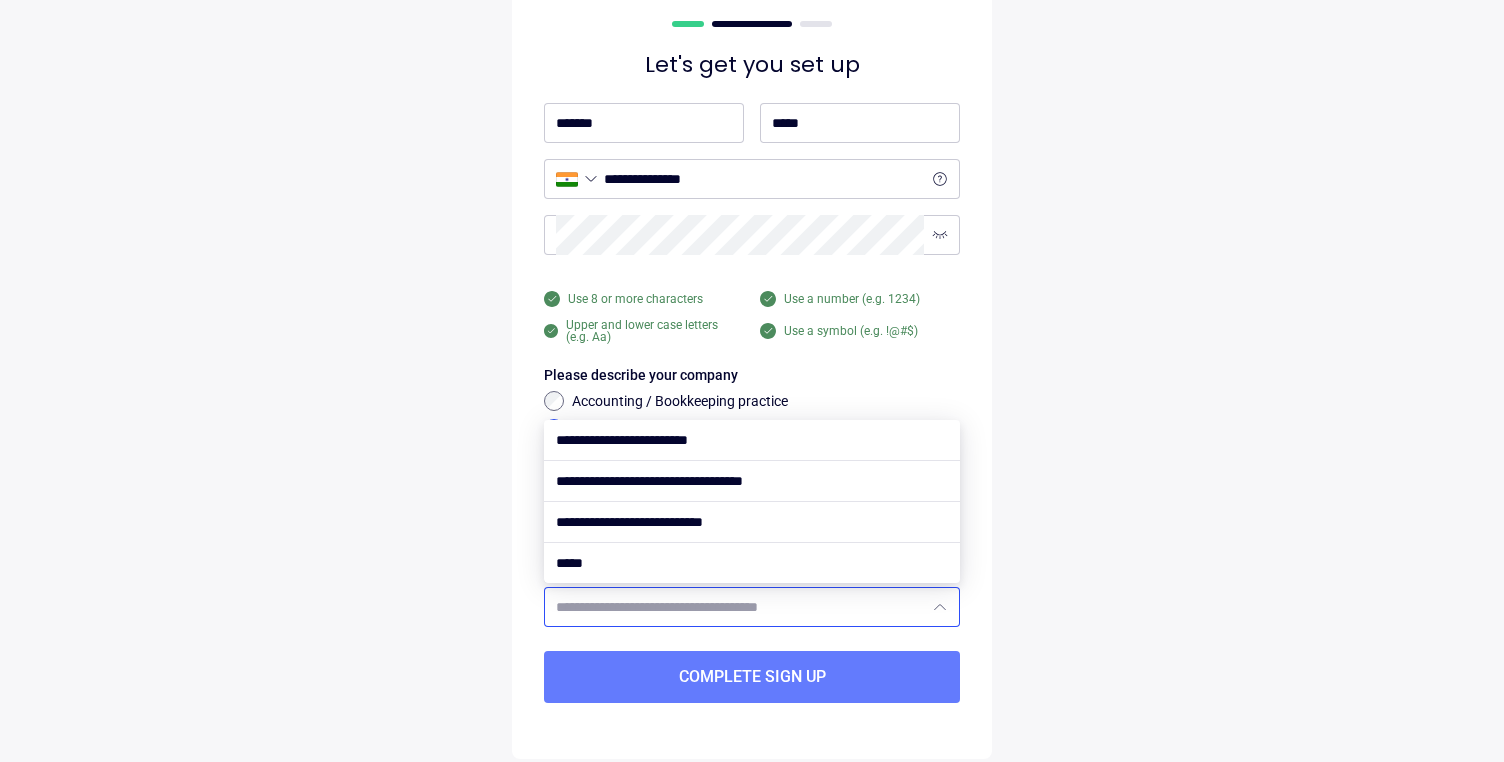 click on "**********" at bounding box center (752, 350) 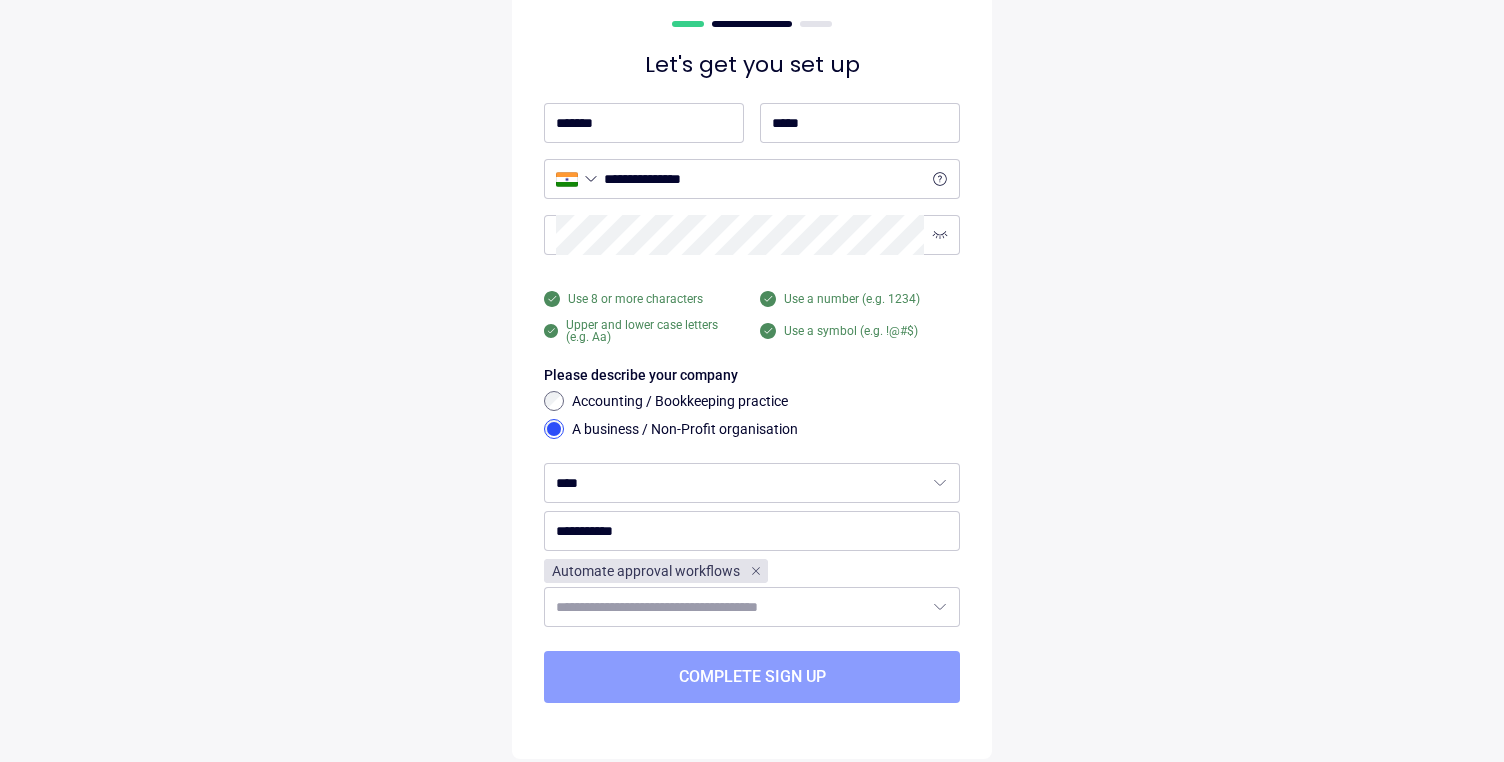 click on "Complete sign up" at bounding box center [752, 677] 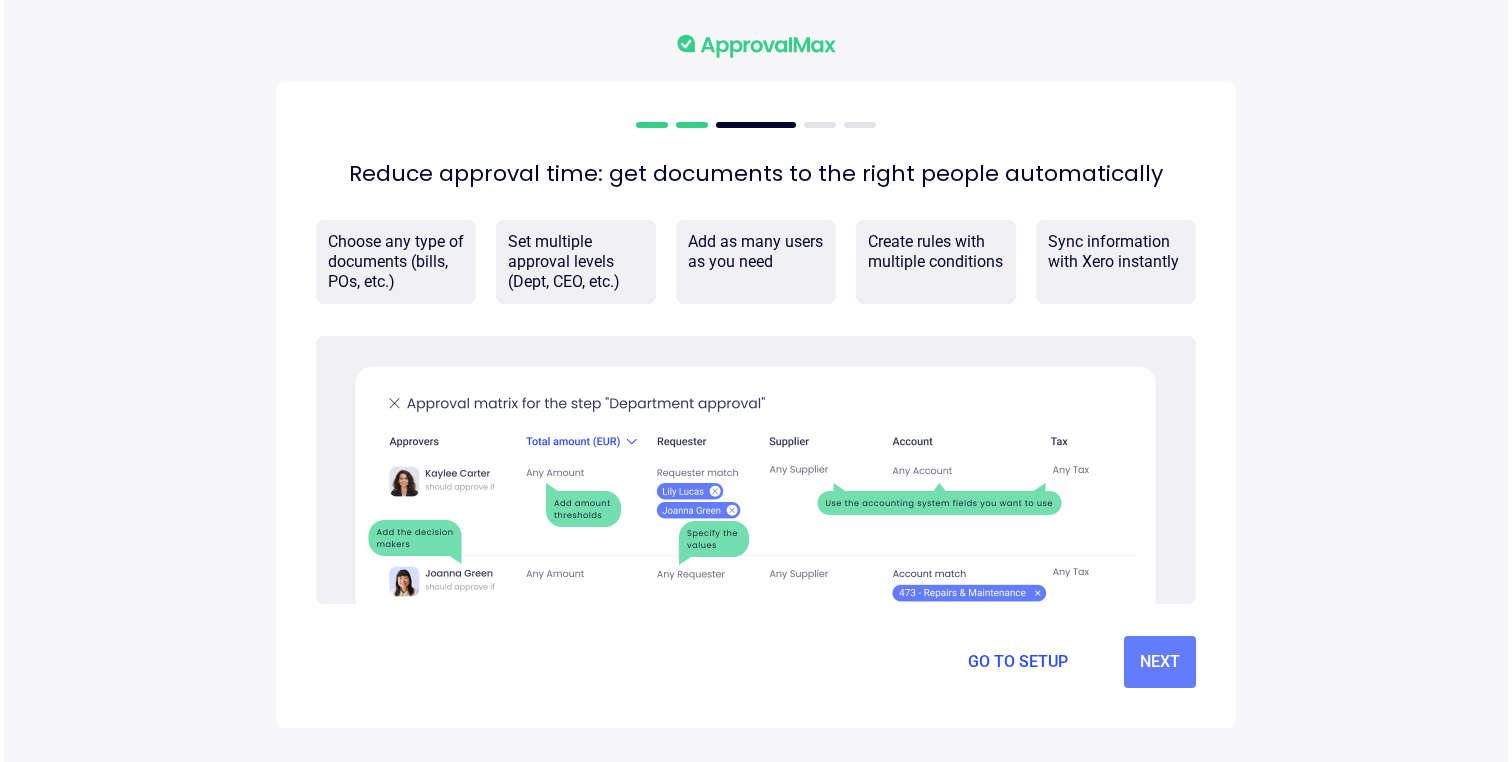 scroll, scrollTop: 0, scrollLeft: 0, axis: both 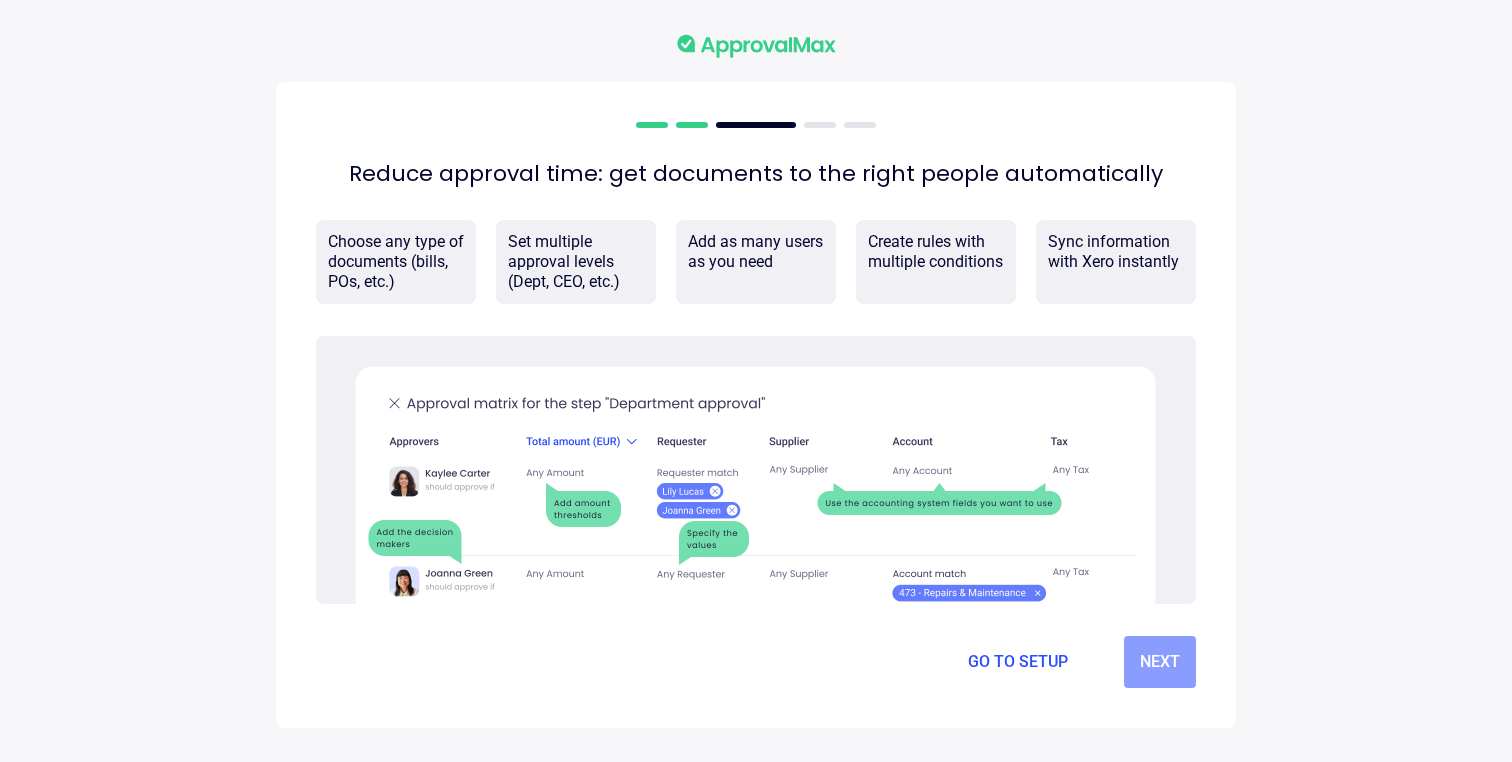 click on "Next" at bounding box center [1160, 662] 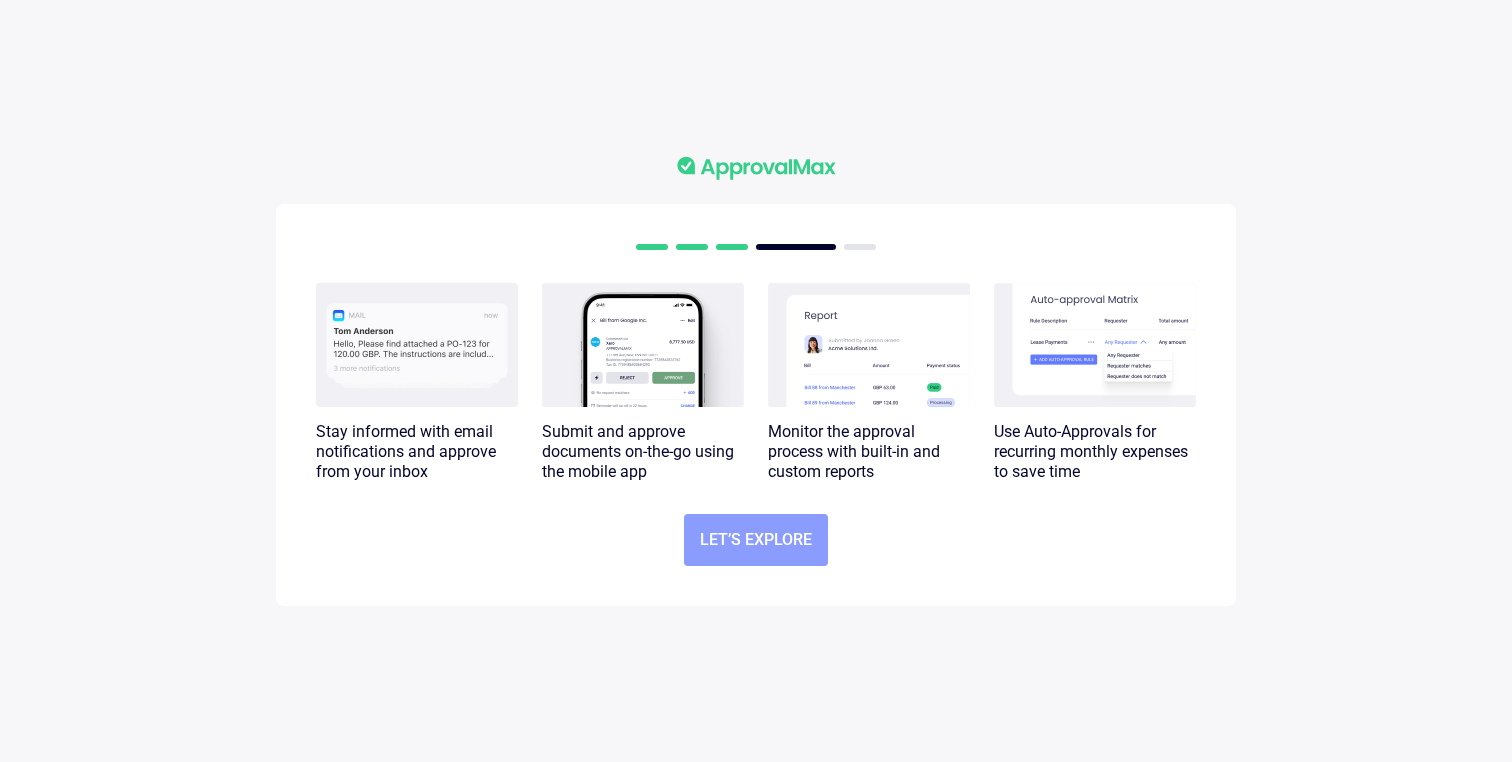 click on "Let’s explore" at bounding box center [756, 540] 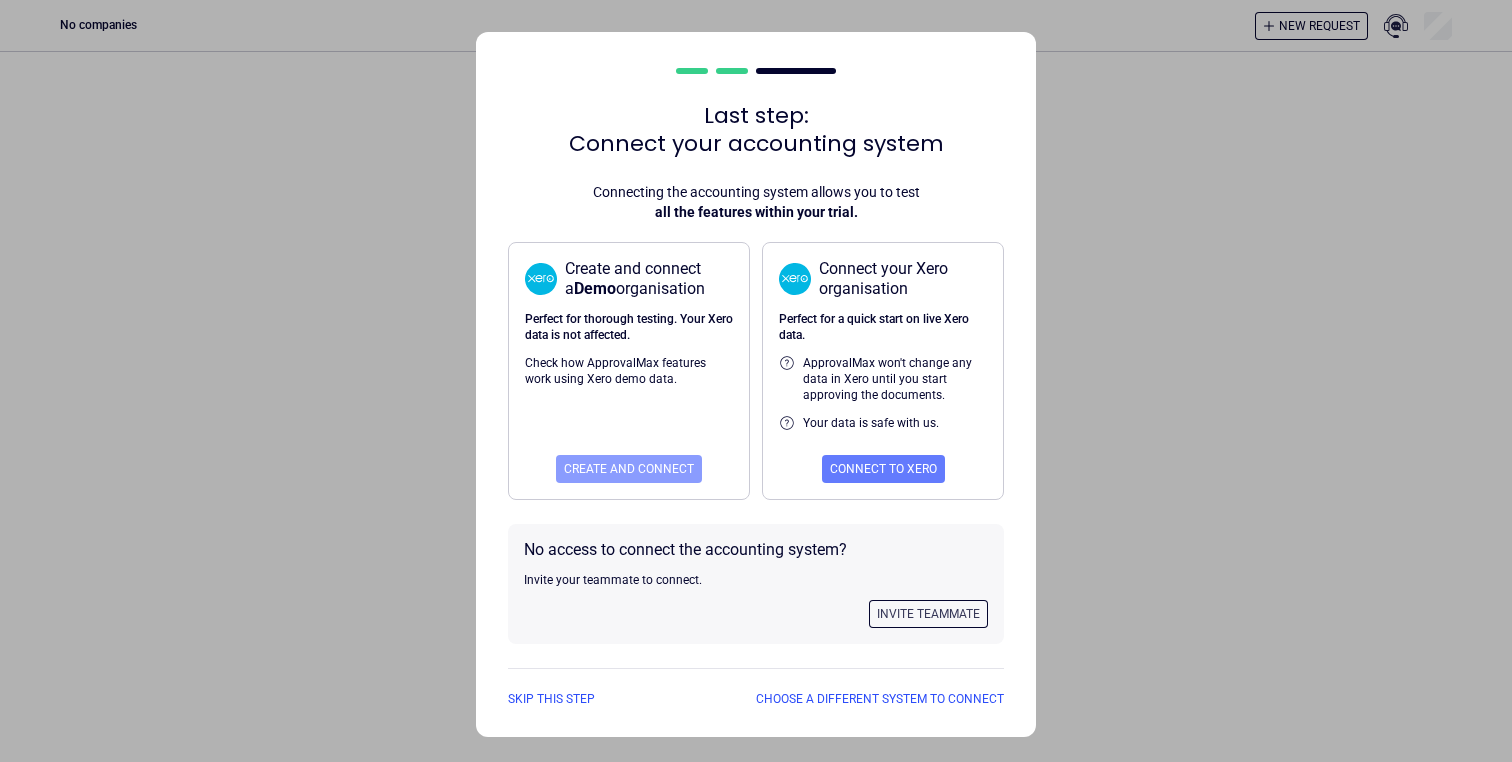 click on "Create and connect" at bounding box center (629, 469) 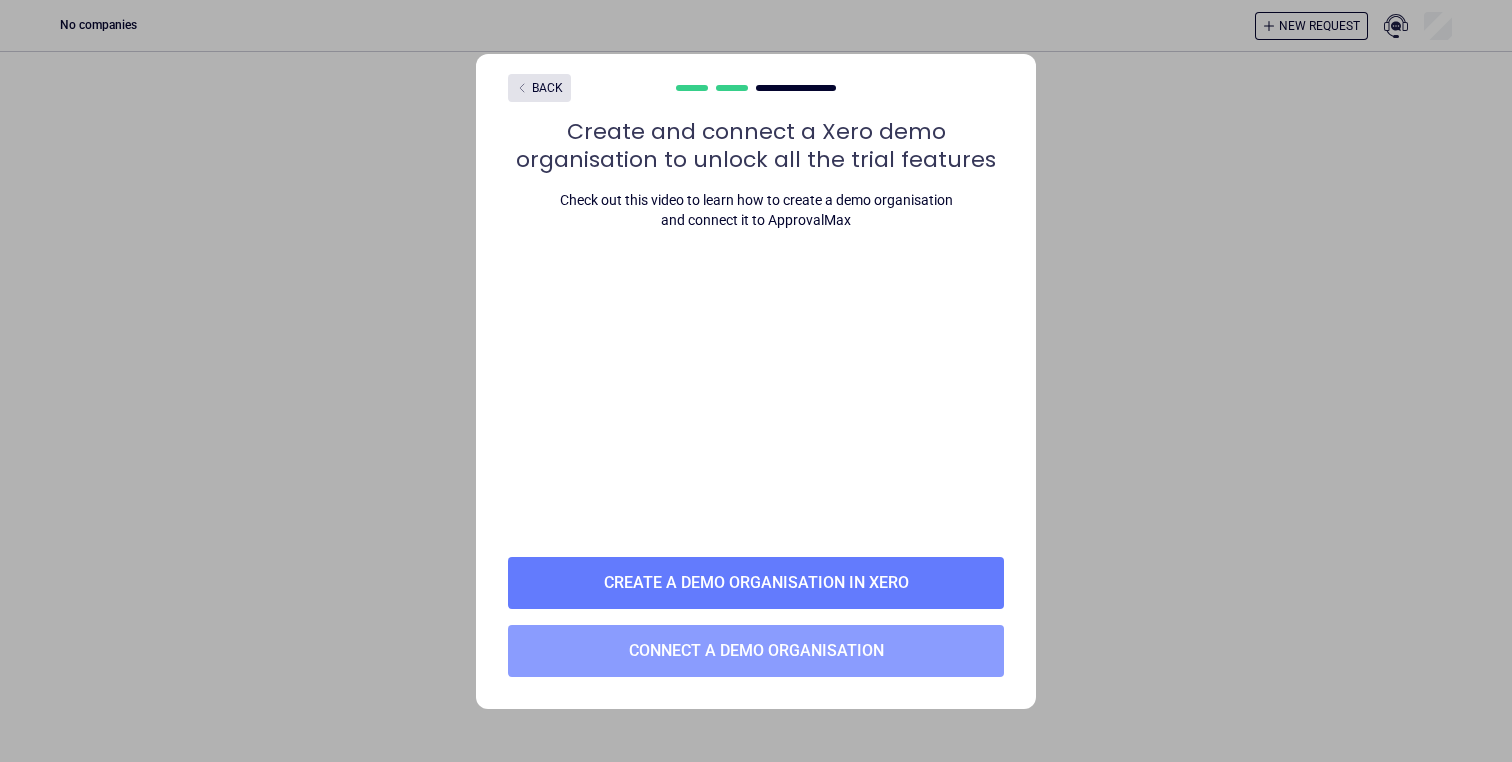 click on "Connect a Demo organisation" at bounding box center [756, 651] 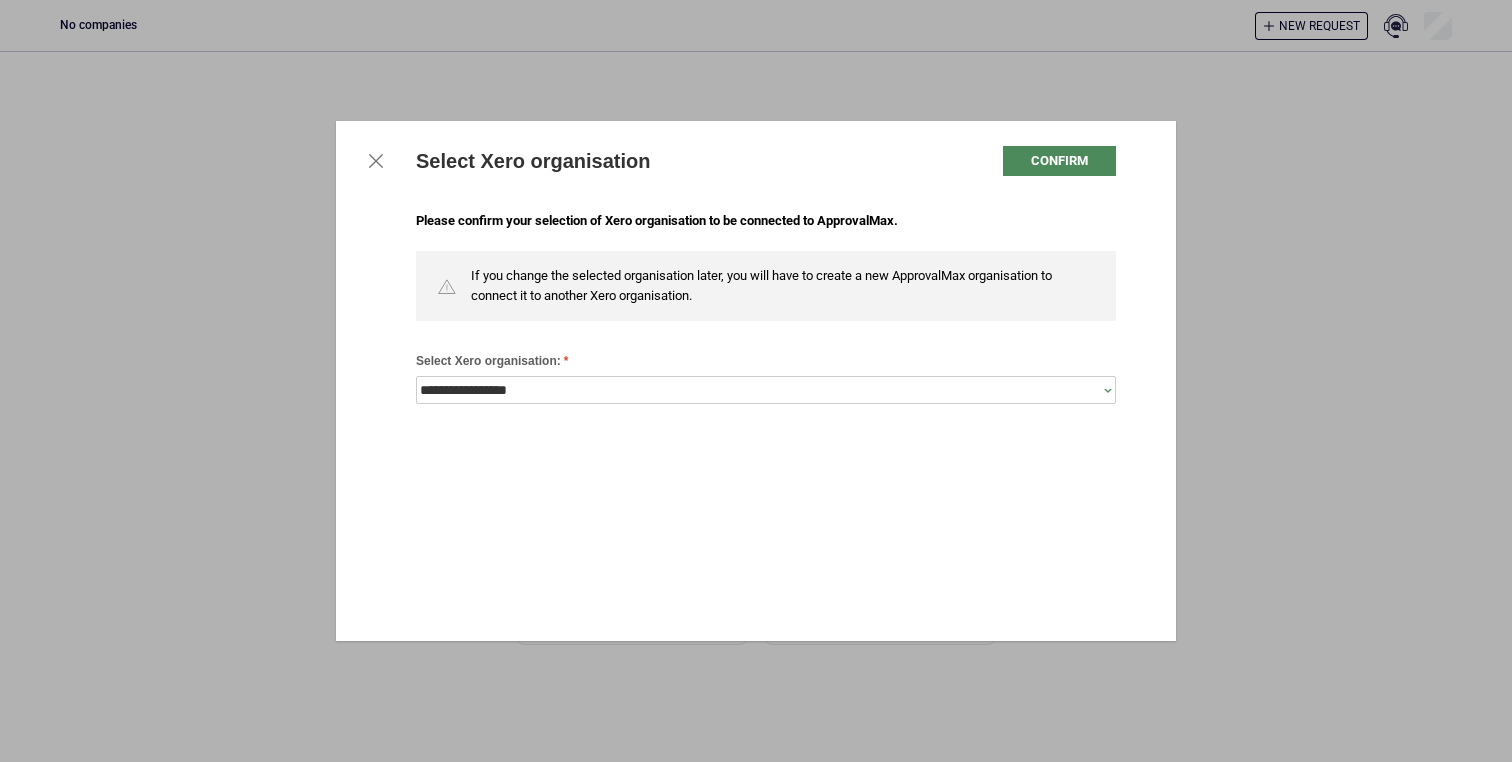 scroll, scrollTop: 0, scrollLeft: 0, axis: both 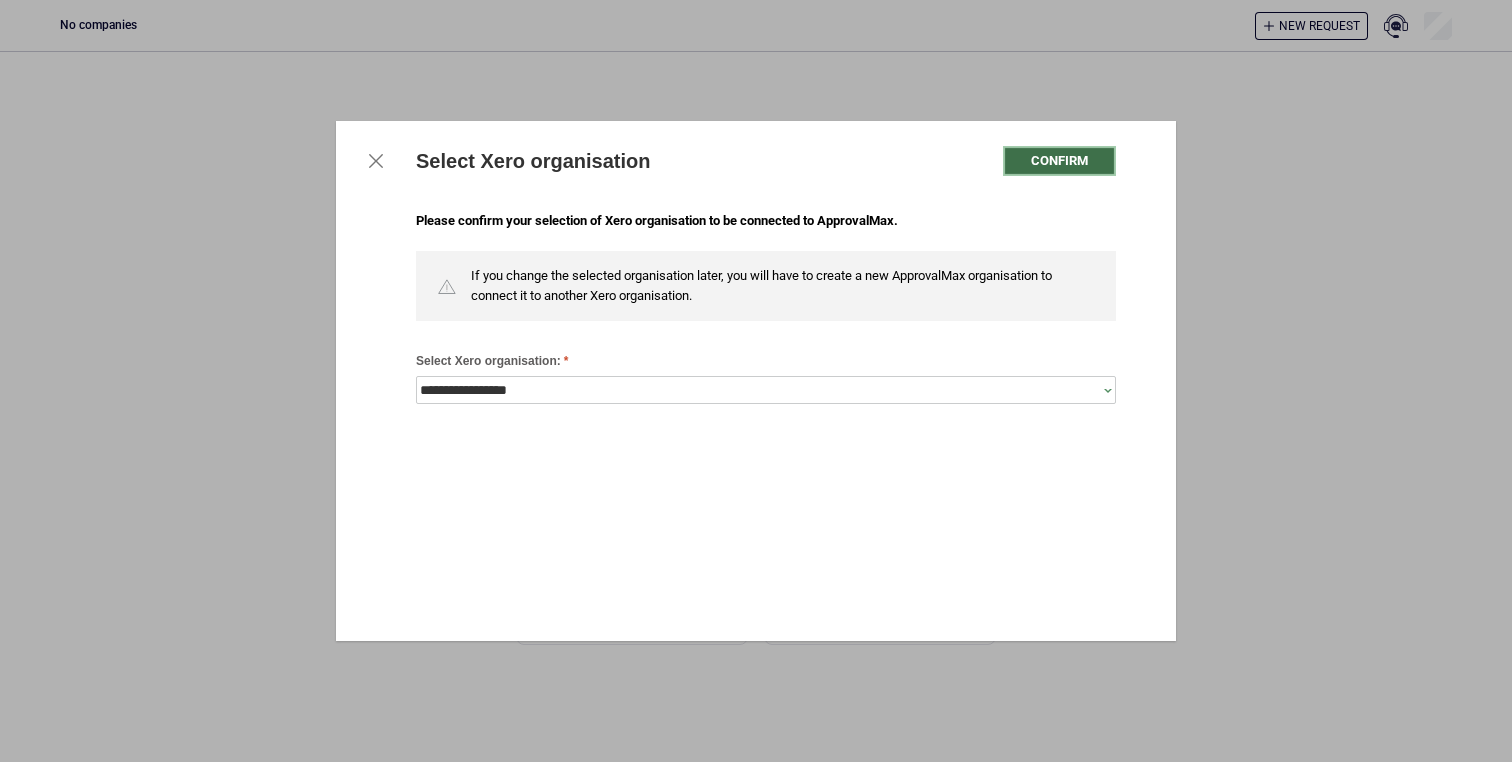 click on "Confirm" at bounding box center (1059, 161) 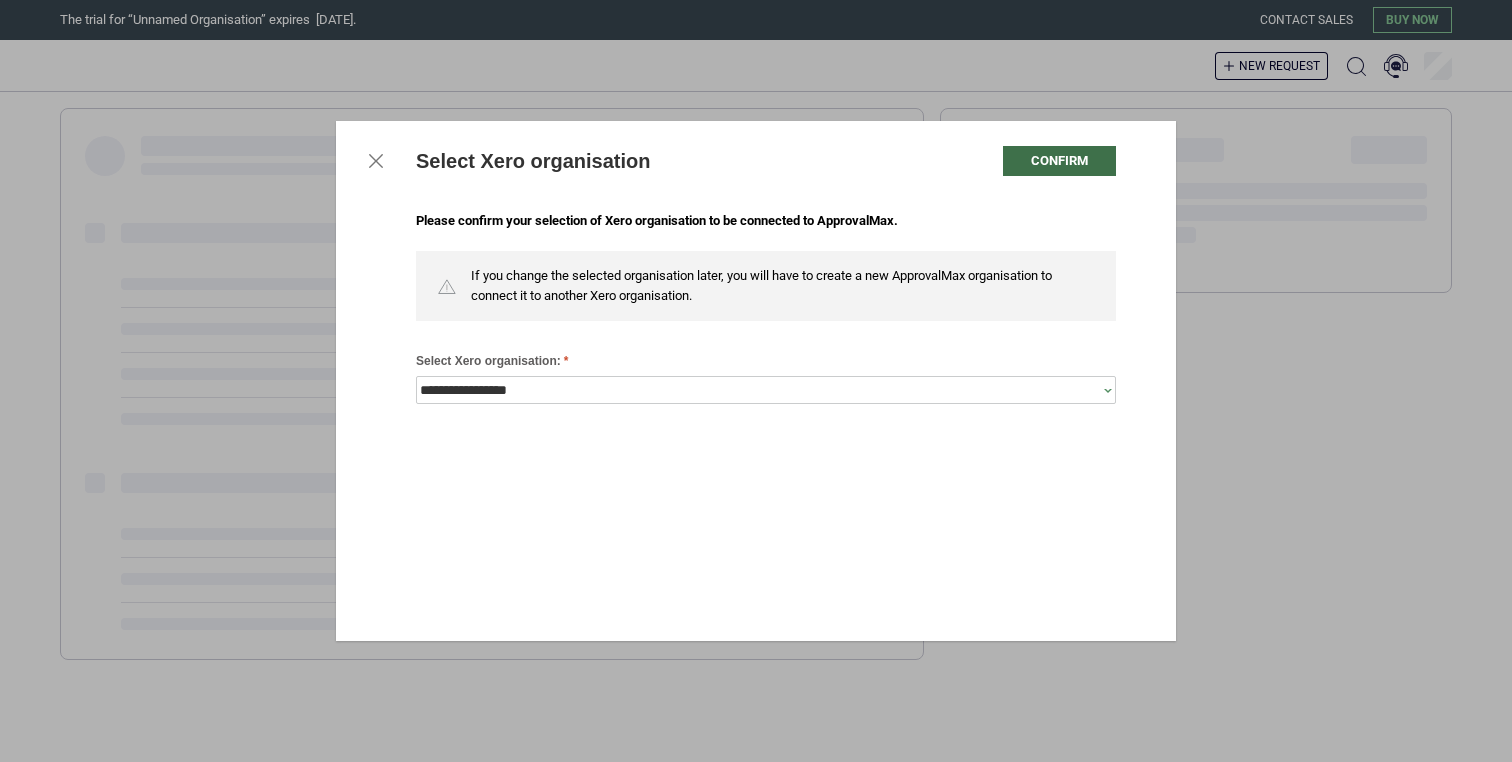 scroll, scrollTop: 0, scrollLeft: 0, axis: both 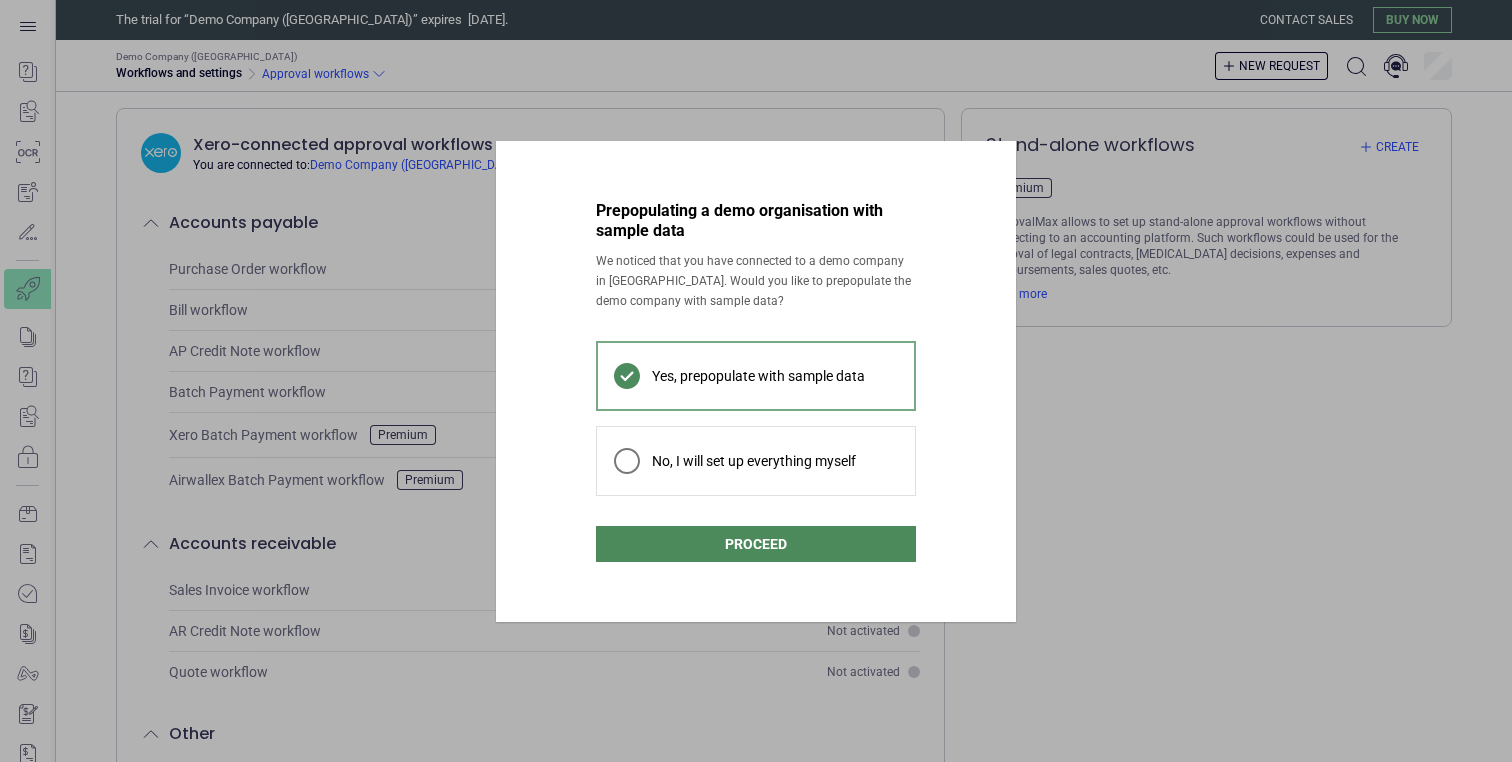 click on "No, I will set up everything myself" at bounding box center (754, 461) 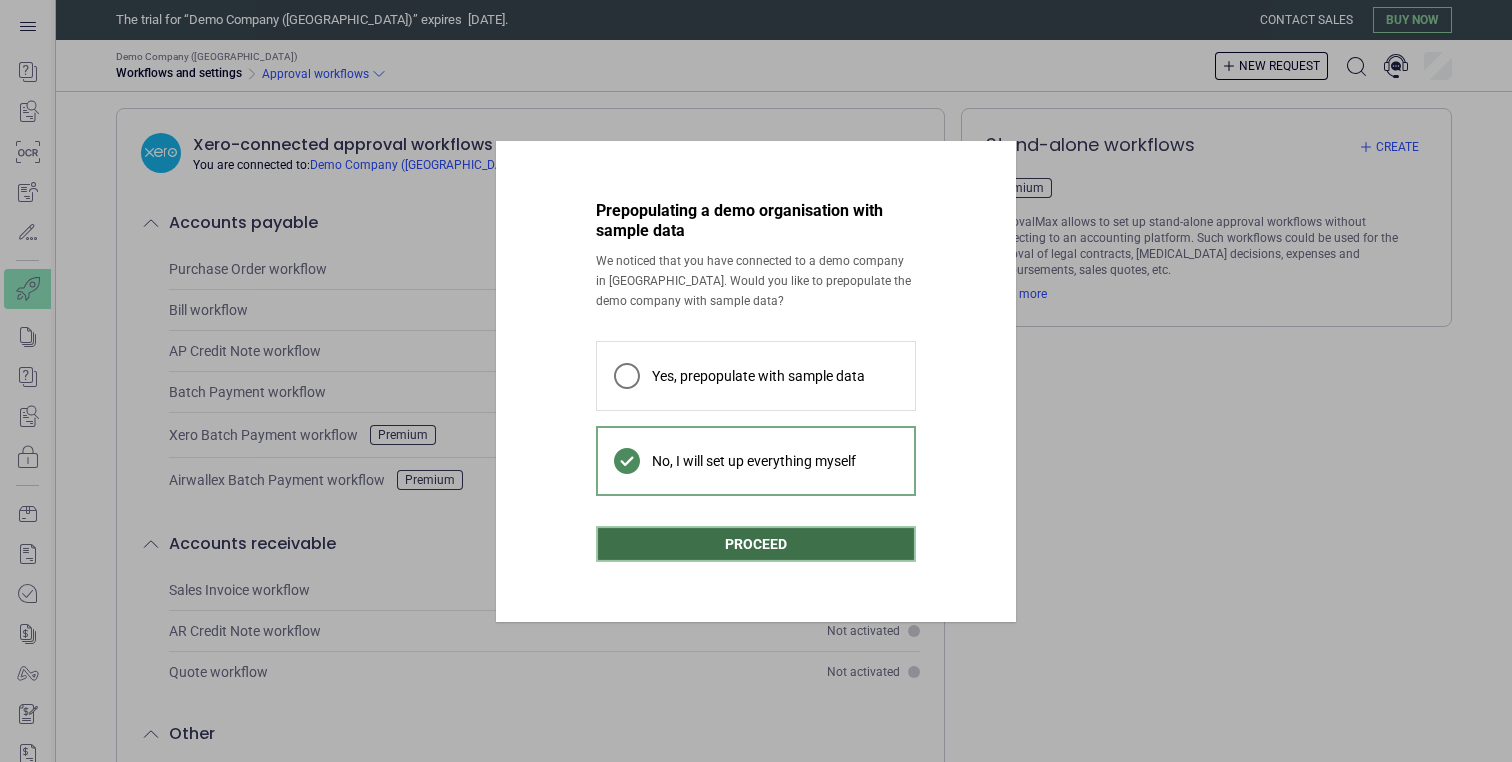 click on "Proceed" at bounding box center (756, 544) 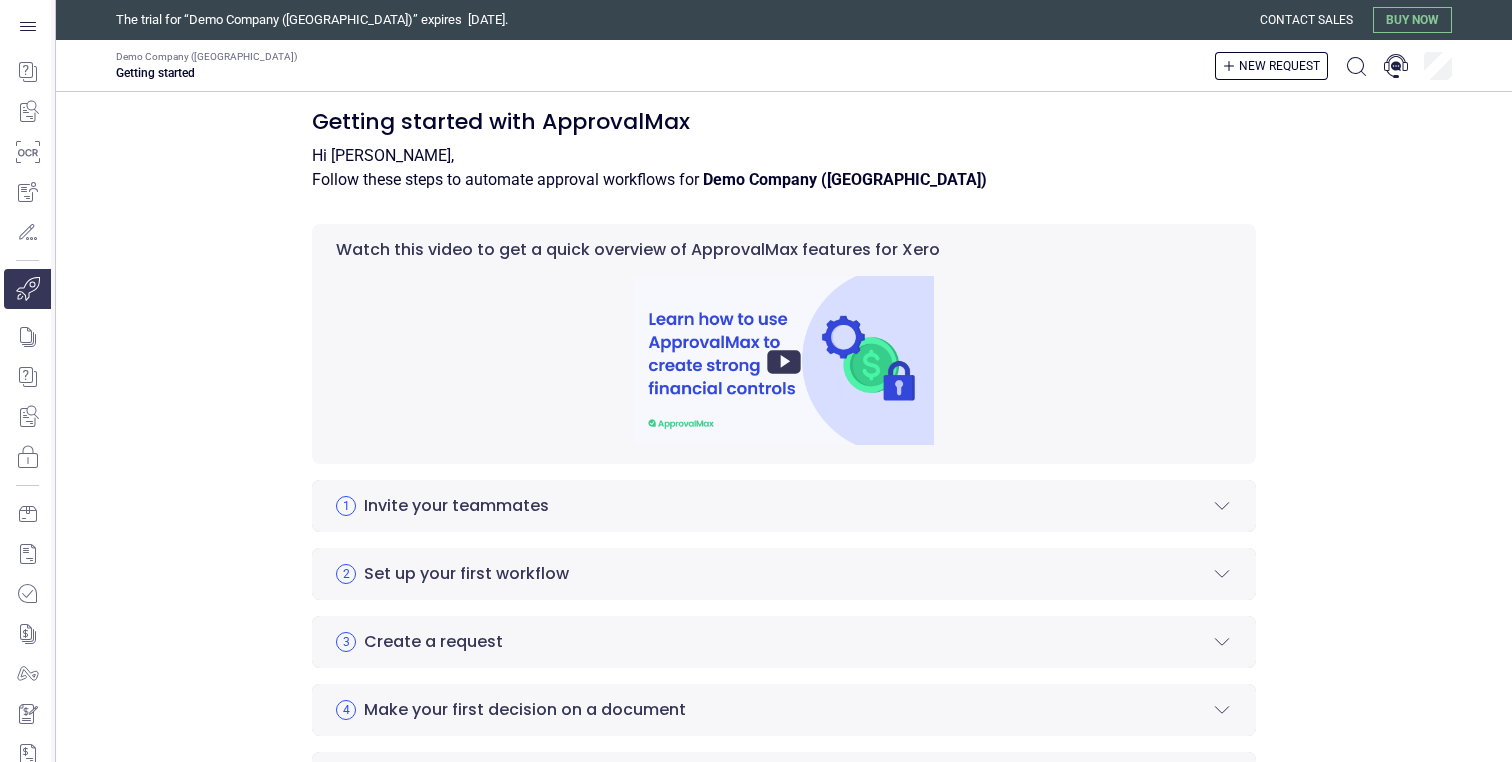 click 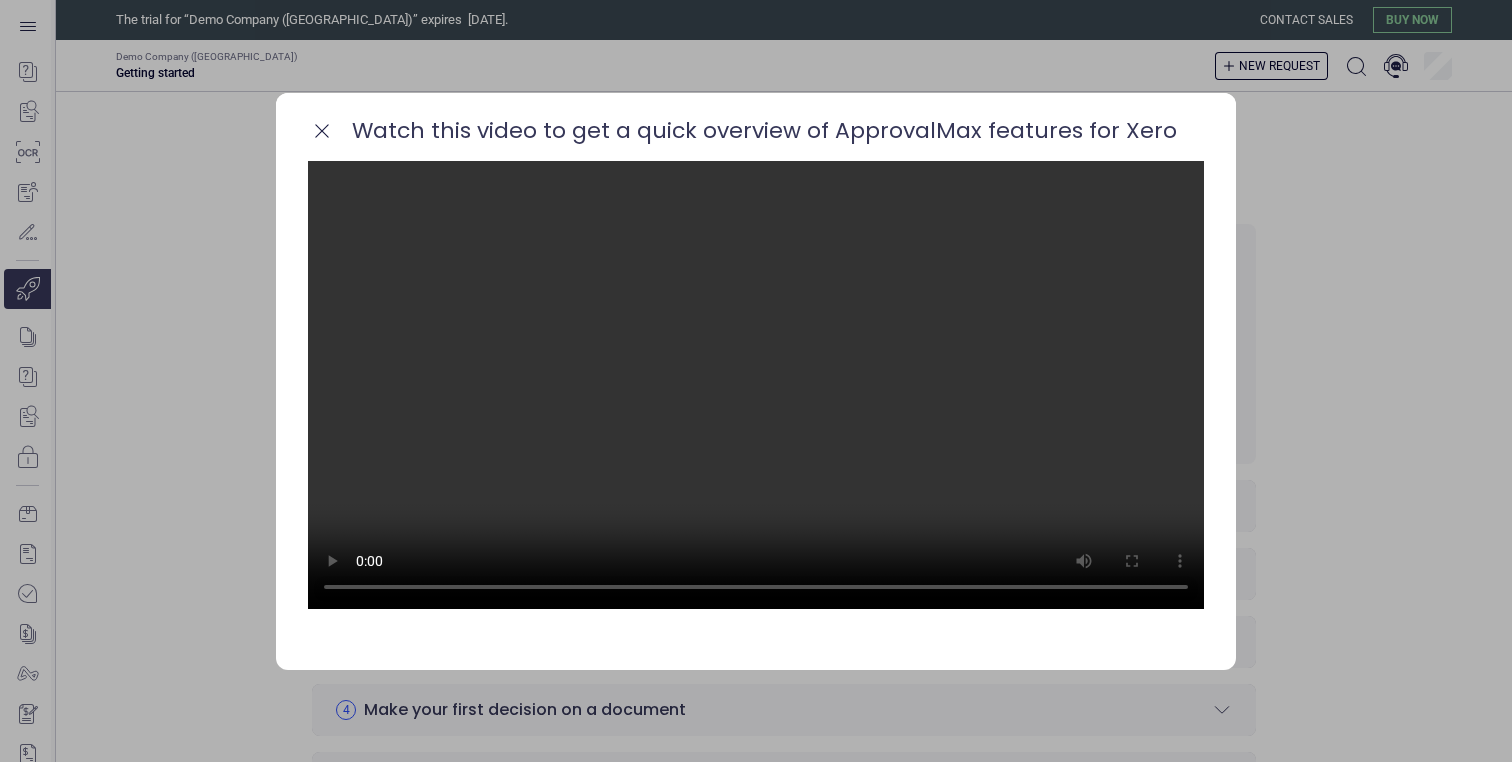 click at bounding box center (756, 415) 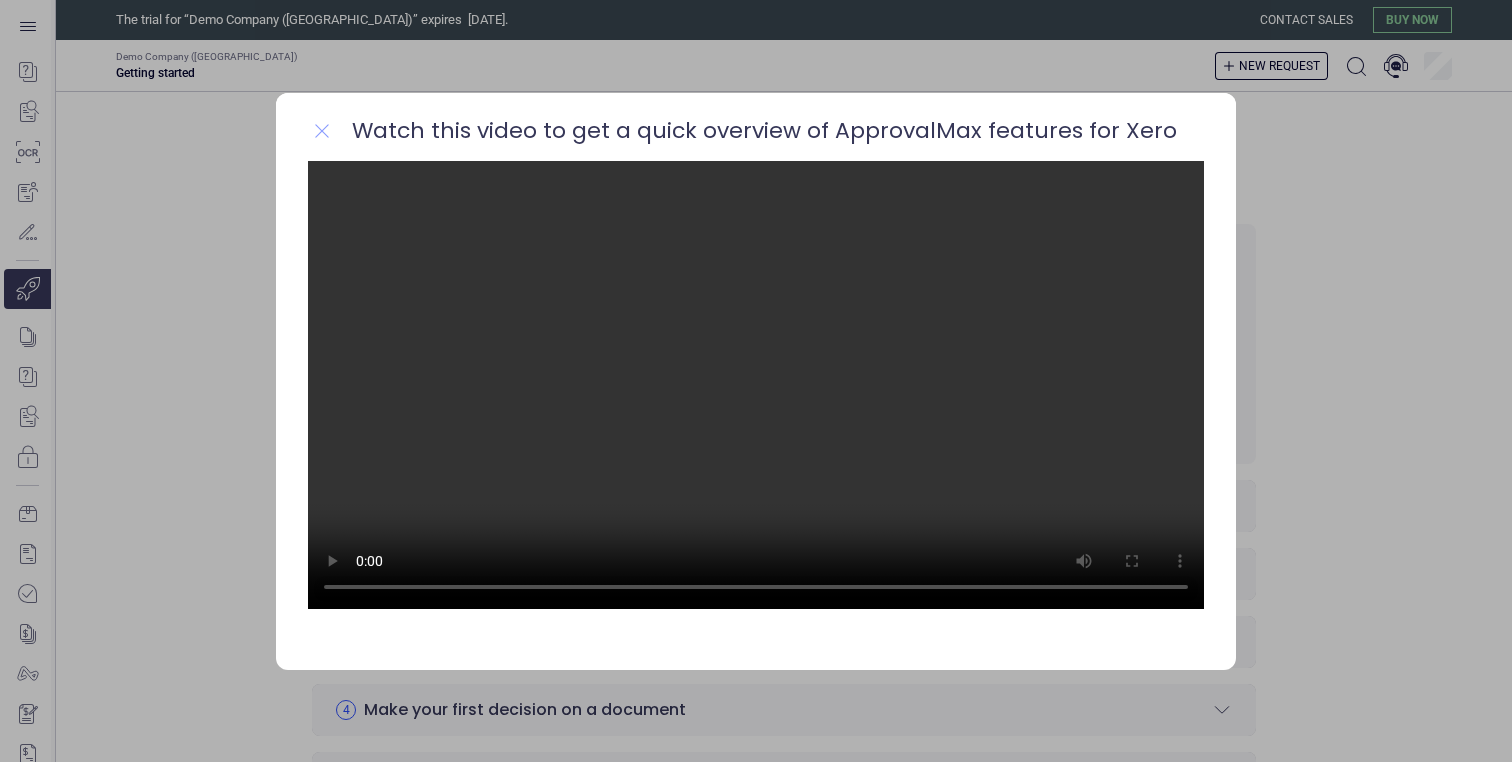 click 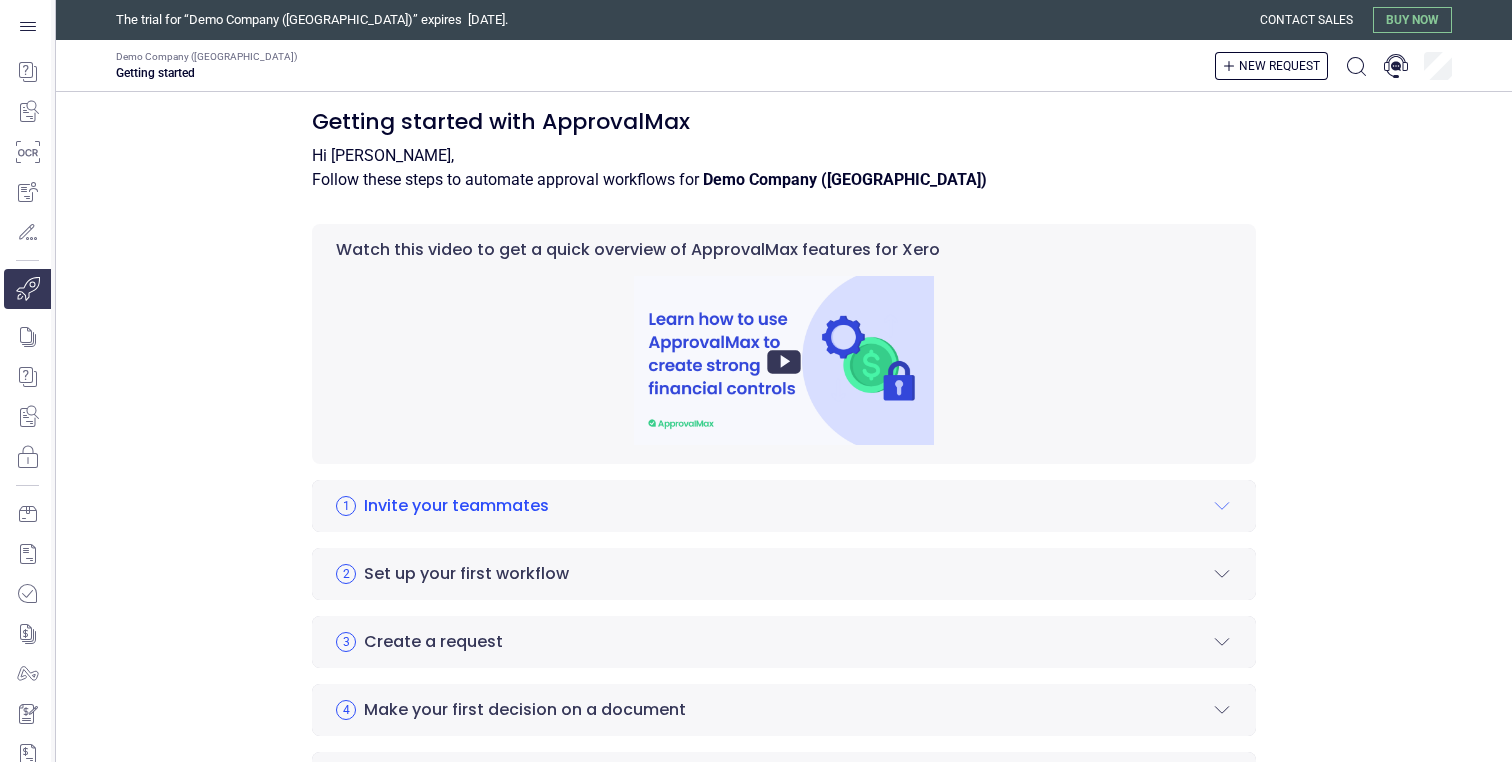 click on "1 Invite your teammates" at bounding box center [784, 506] 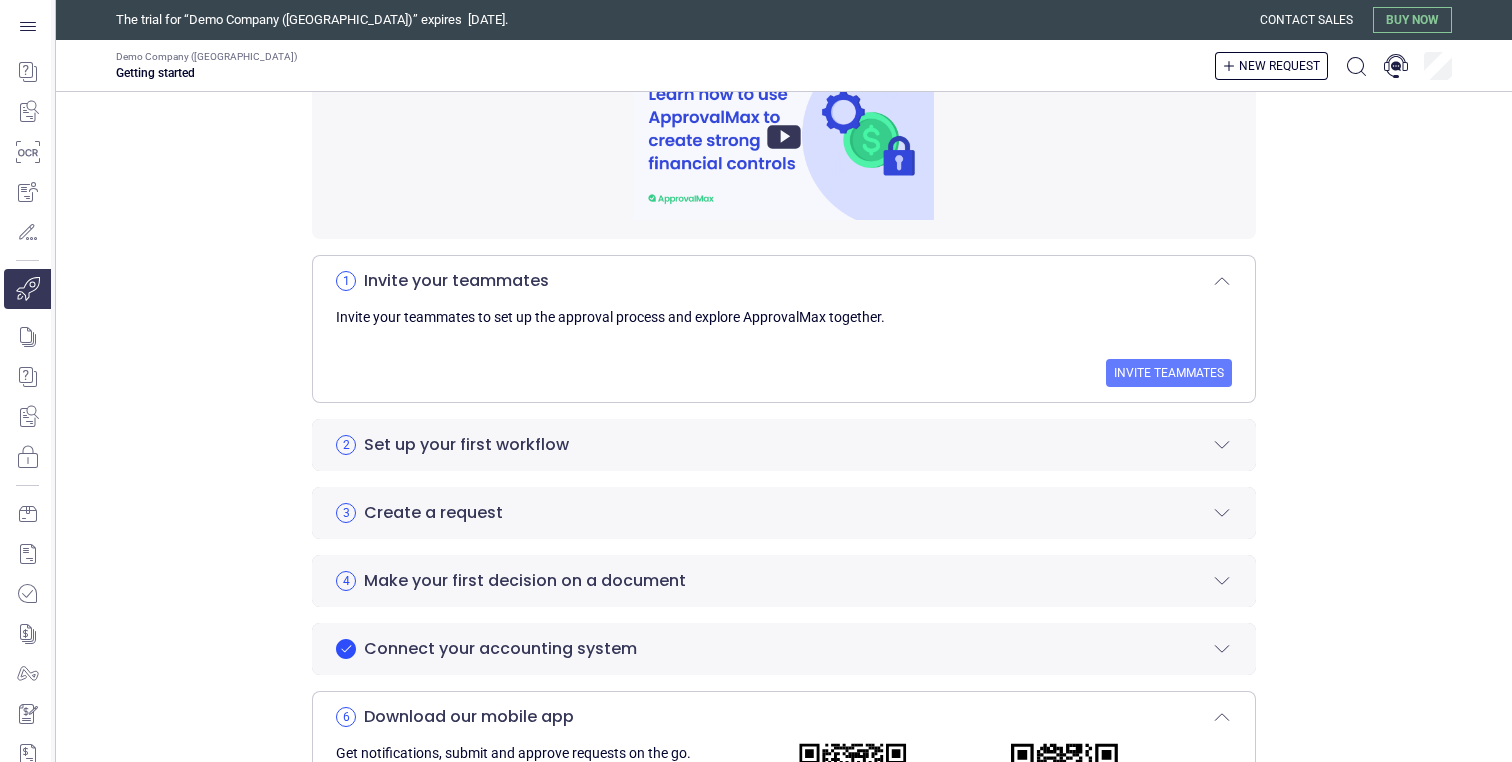 scroll, scrollTop: 230, scrollLeft: 0, axis: vertical 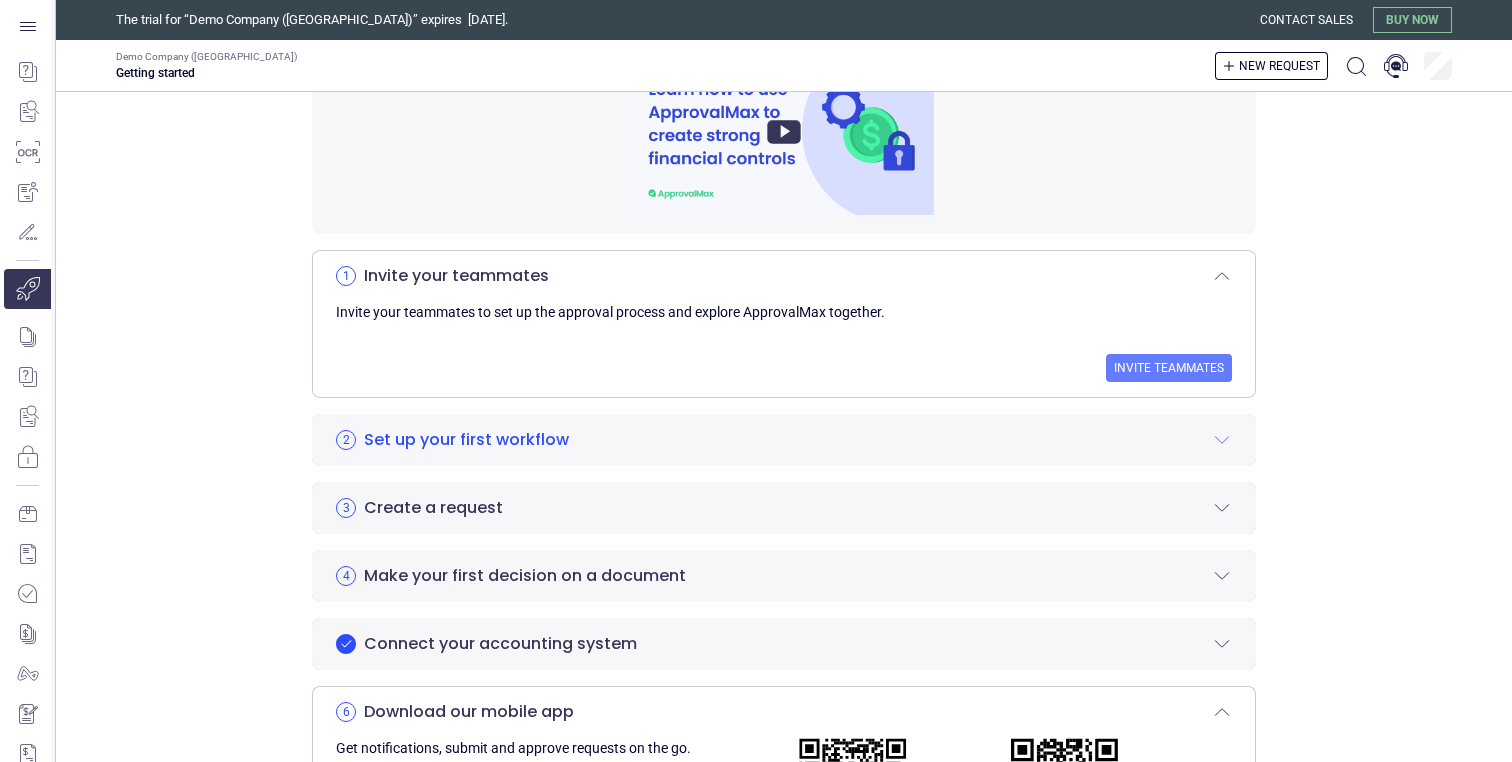 click on "2 Set up your first workflow" at bounding box center (784, 440) 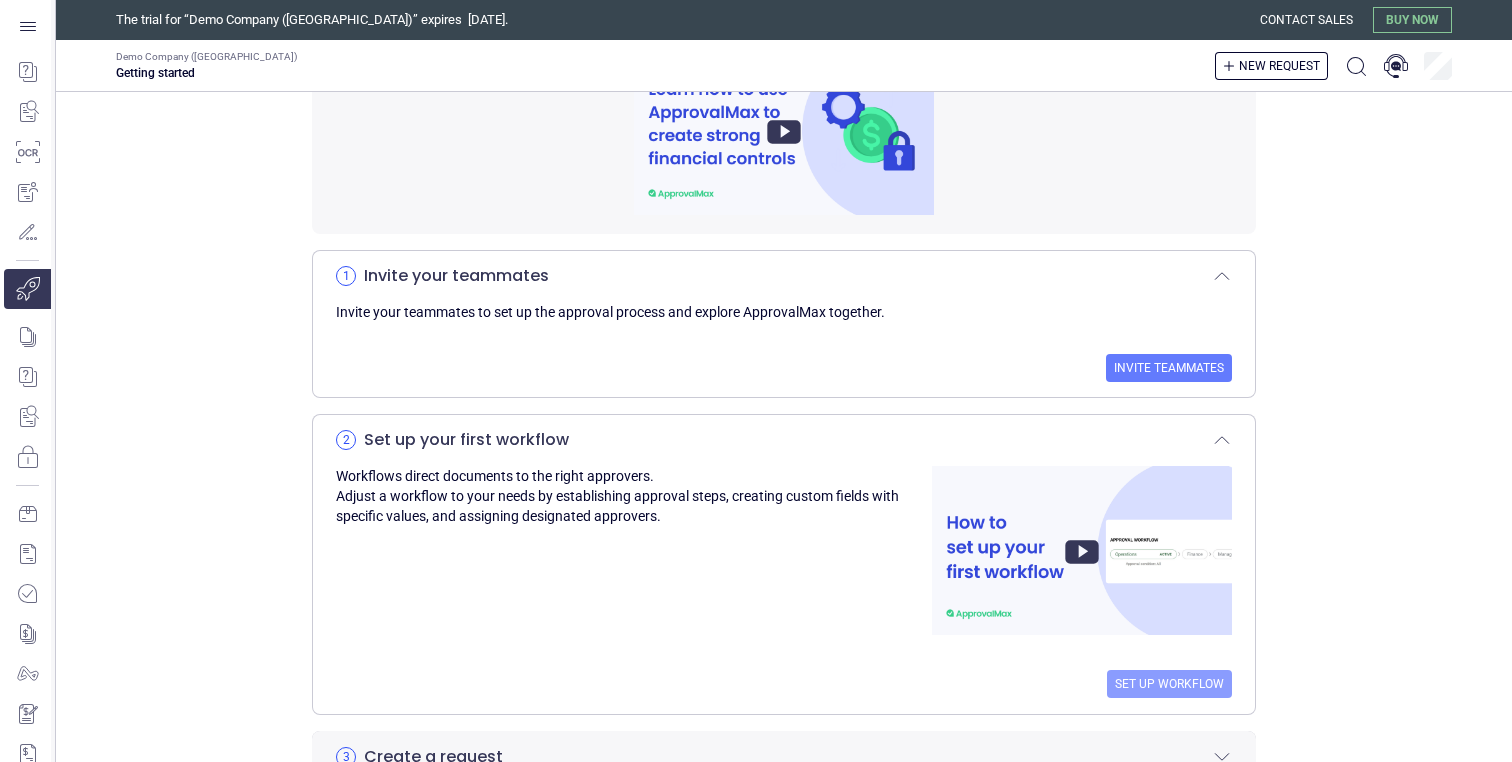 click on "Set up workflow" at bounding box center (1169, 684) 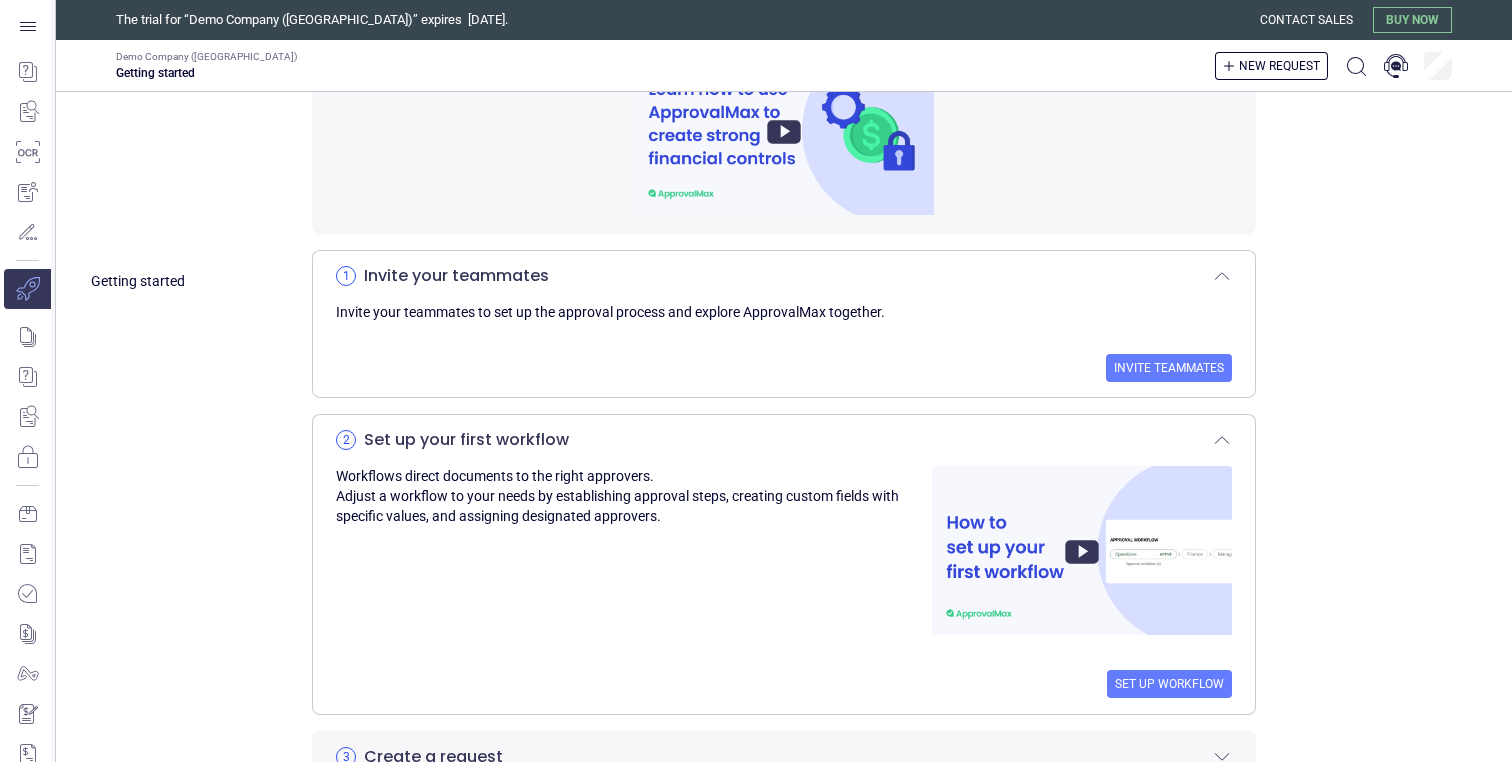 click at bounding box center (41, 289) 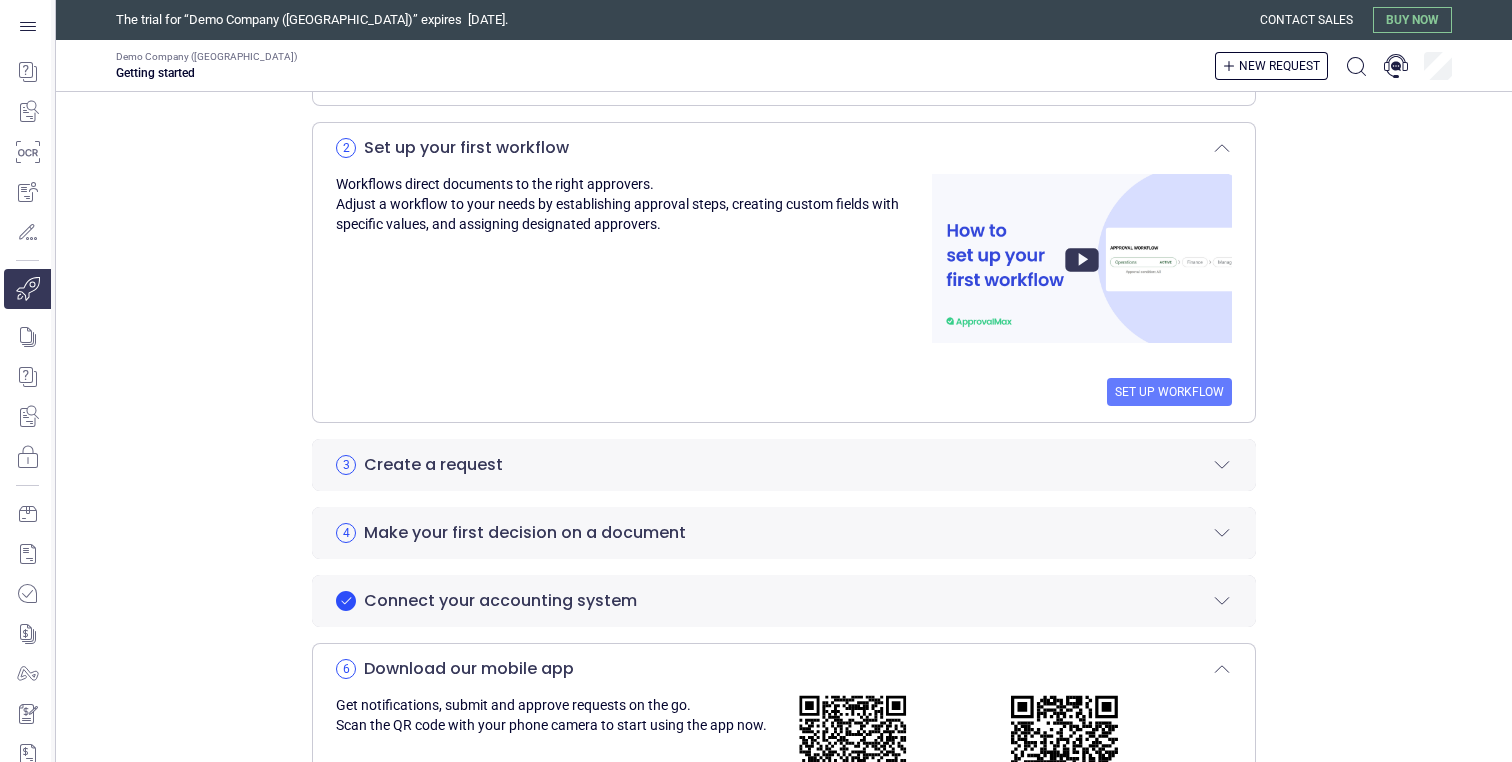 scroll, scrollTop: 0, scrollLeft: 0, axis: both 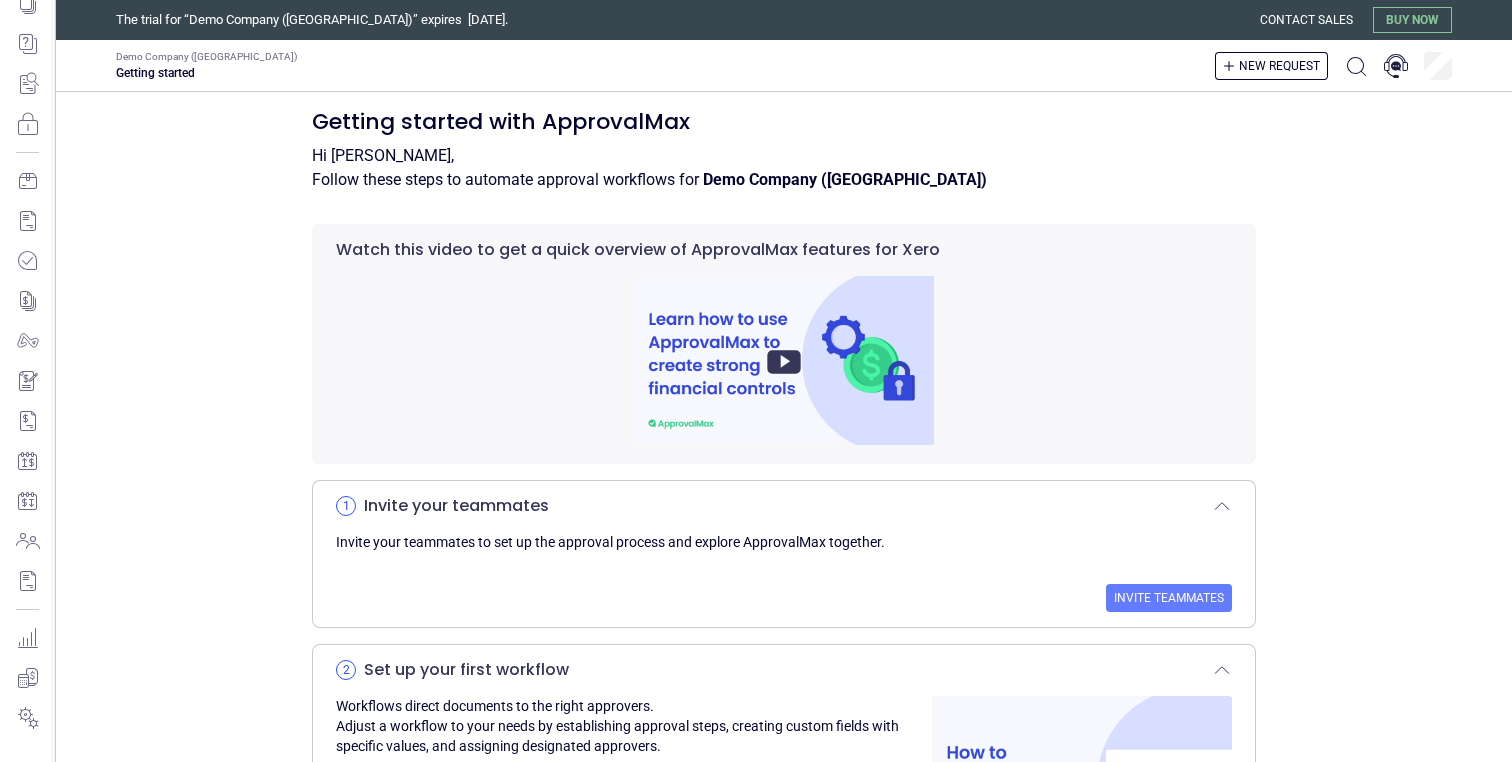 click 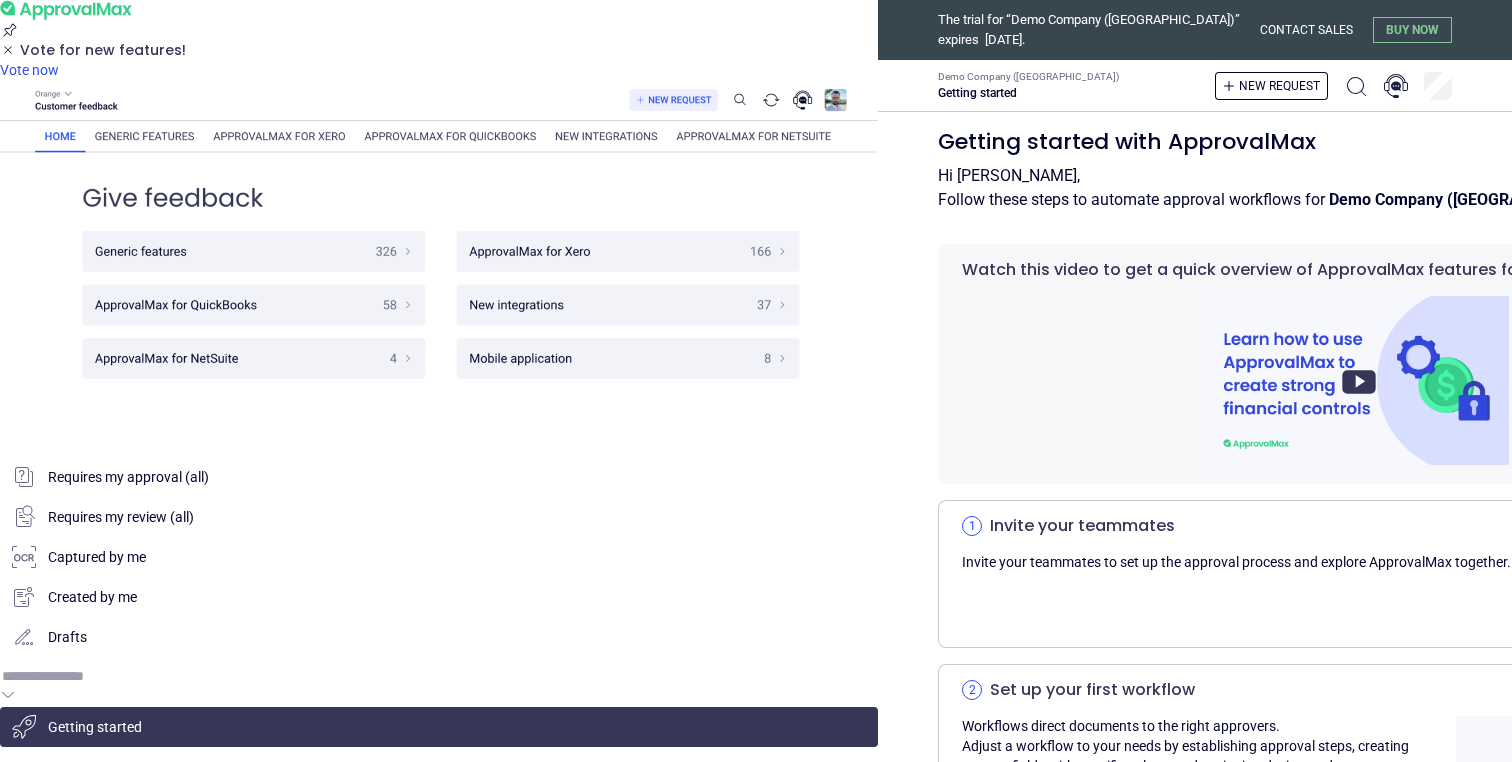 type on "**********" 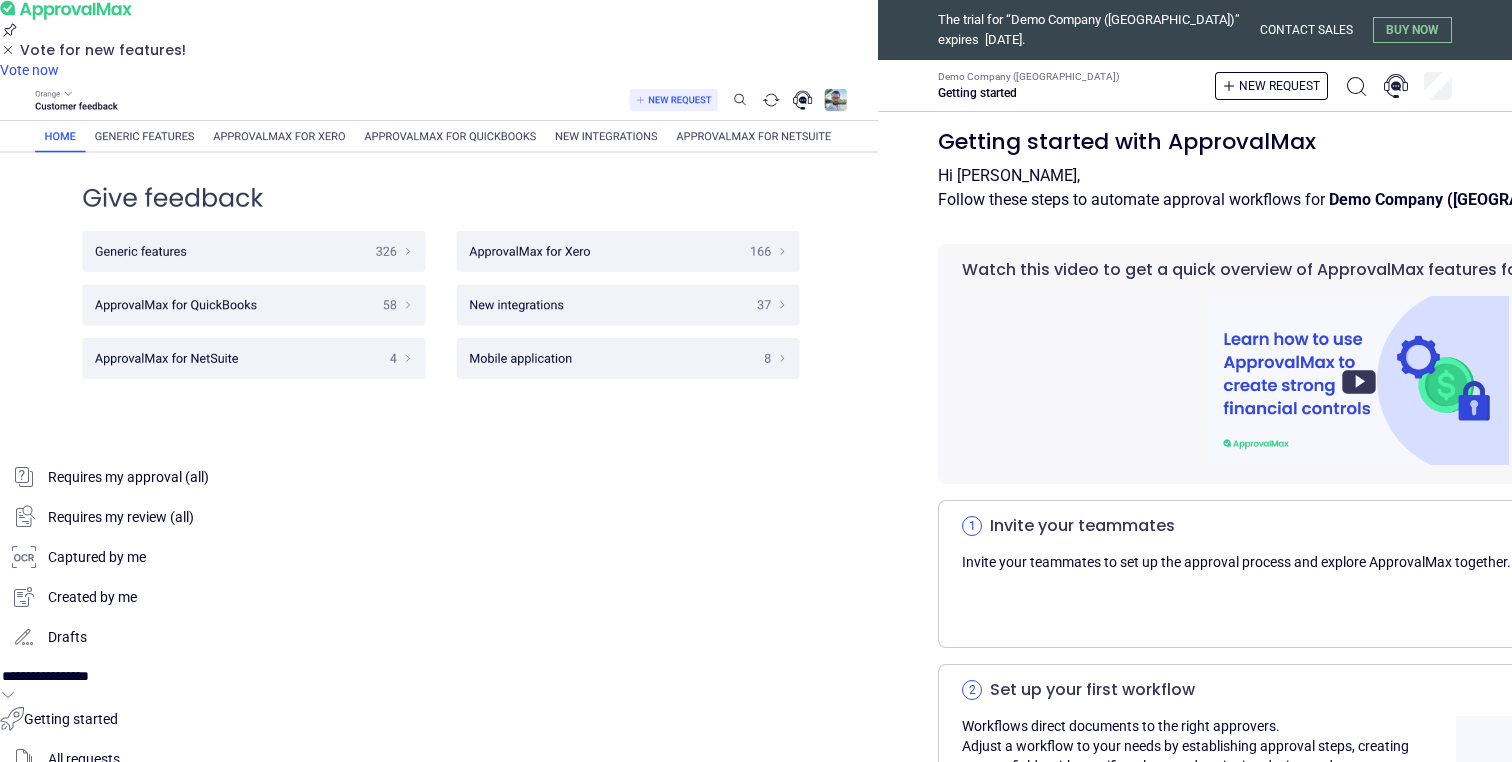 scroll, scrollTop: 597, scrollLeft: 0, axis: vertical 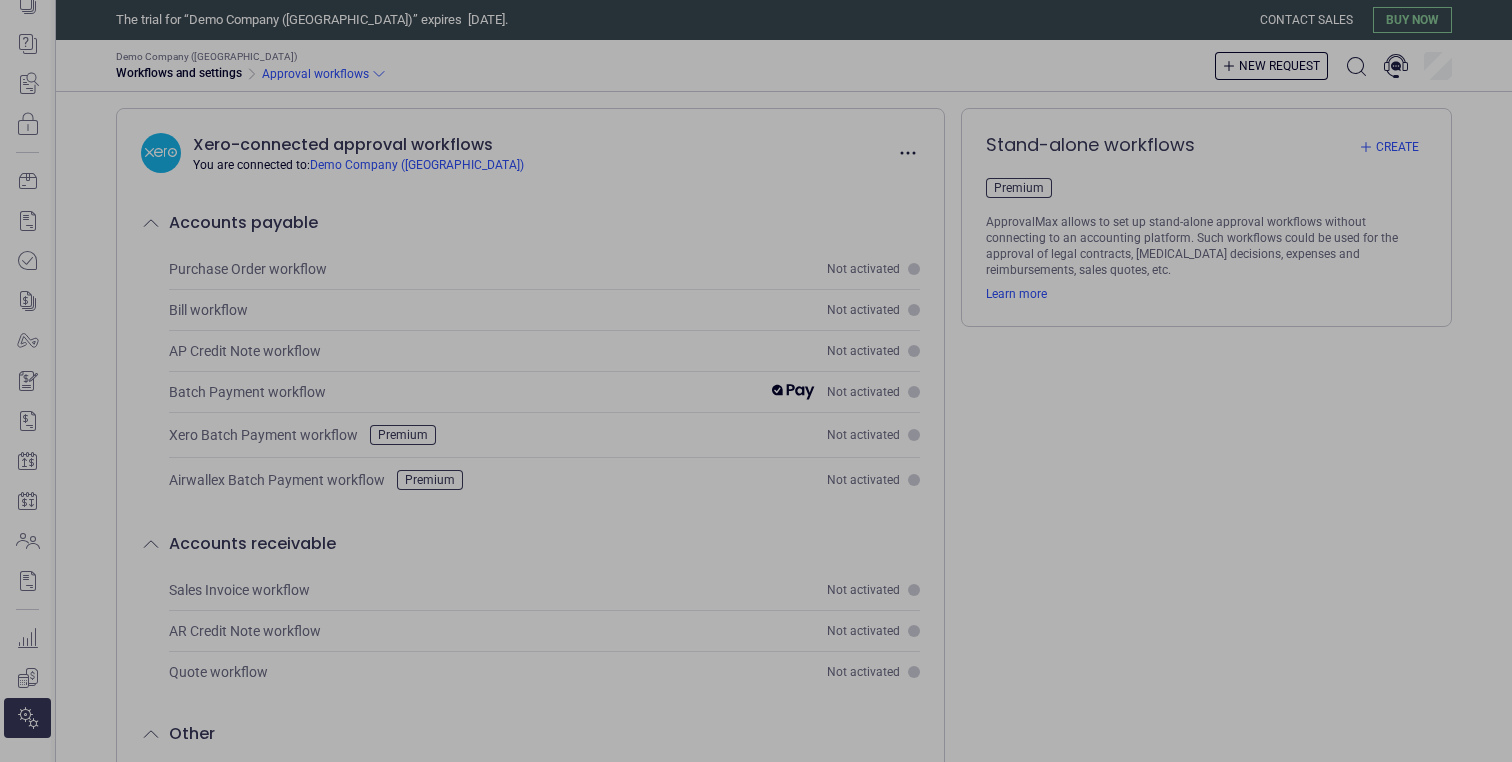 click on "Let’s start" at bounding box center (0, 0) 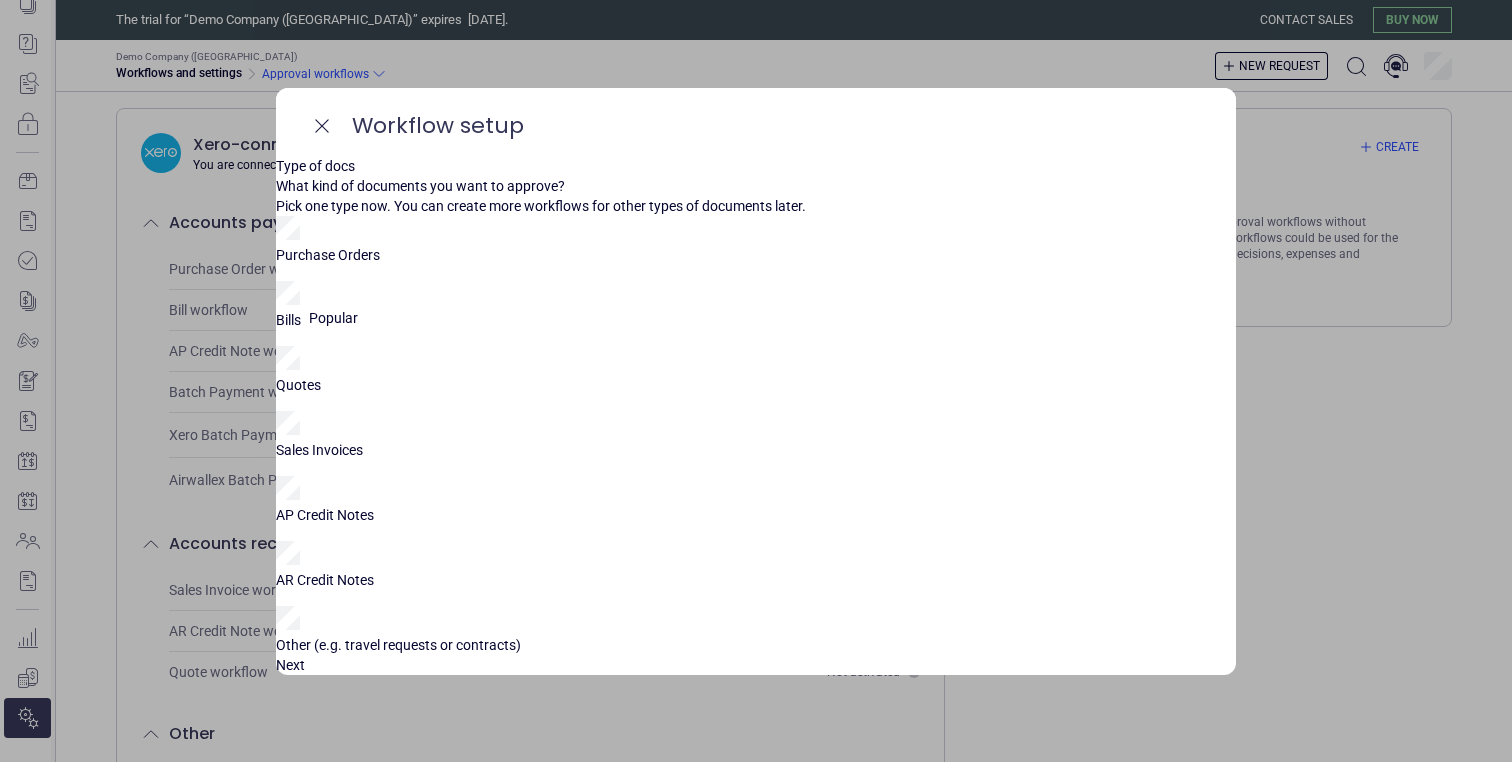 click on "Purchase Orders Bills Popular Quotes Sales Invoices AP Credit Notes AR Credit Notes Other (e.g. travel requests or contracts)" at bounding box center (756, 435) 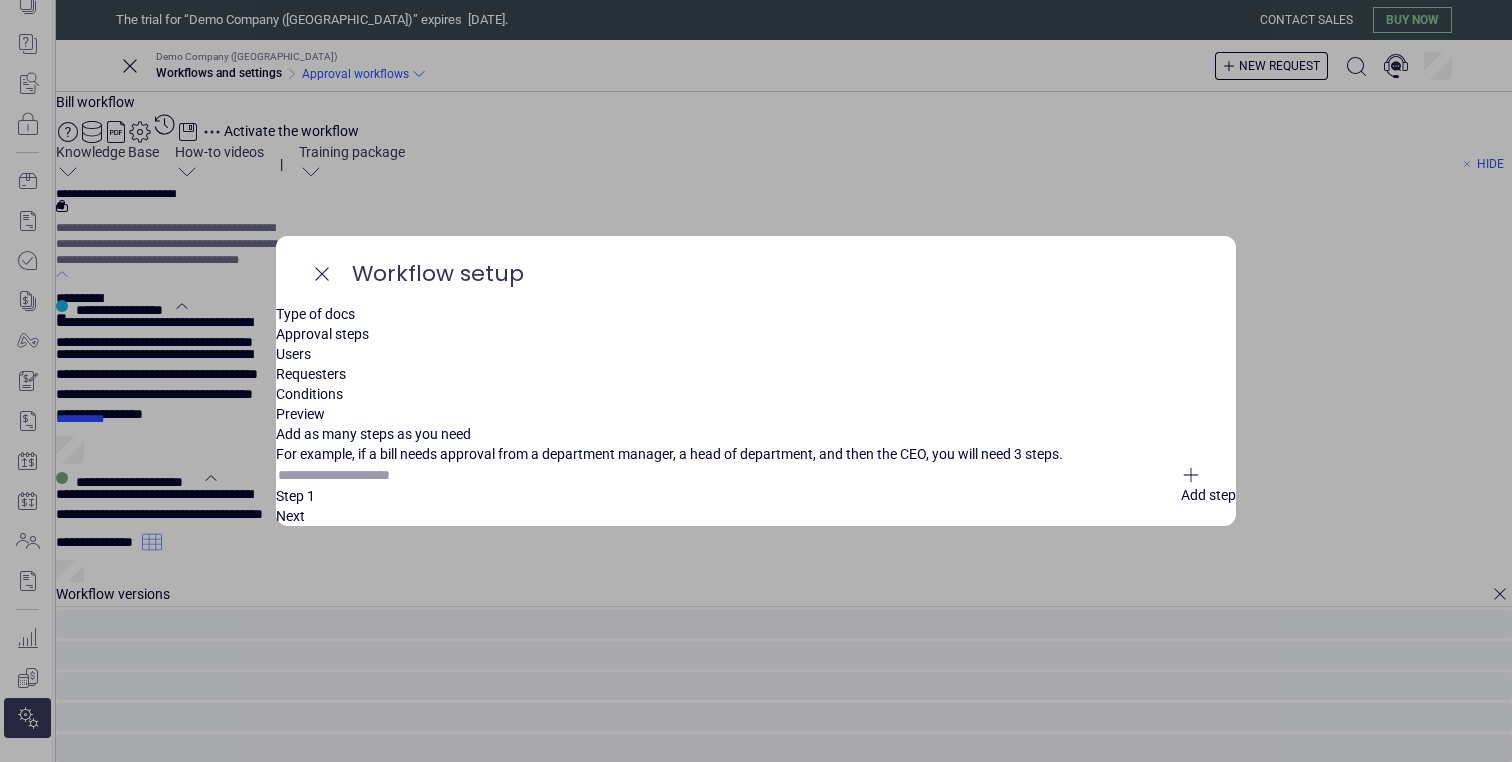 click on "Conditions" at bounding box center [756, 394] 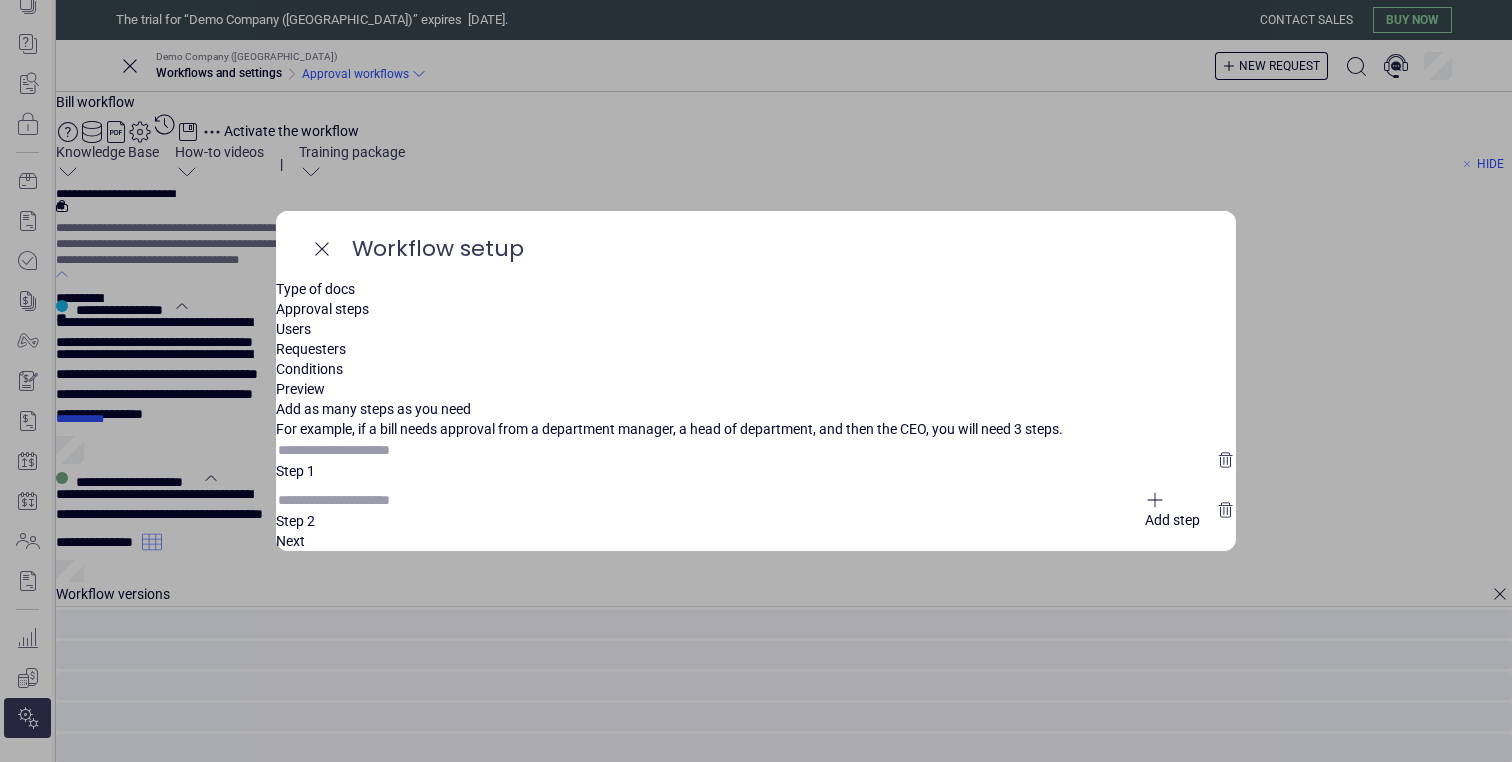 click at bounding box center (348, 450) 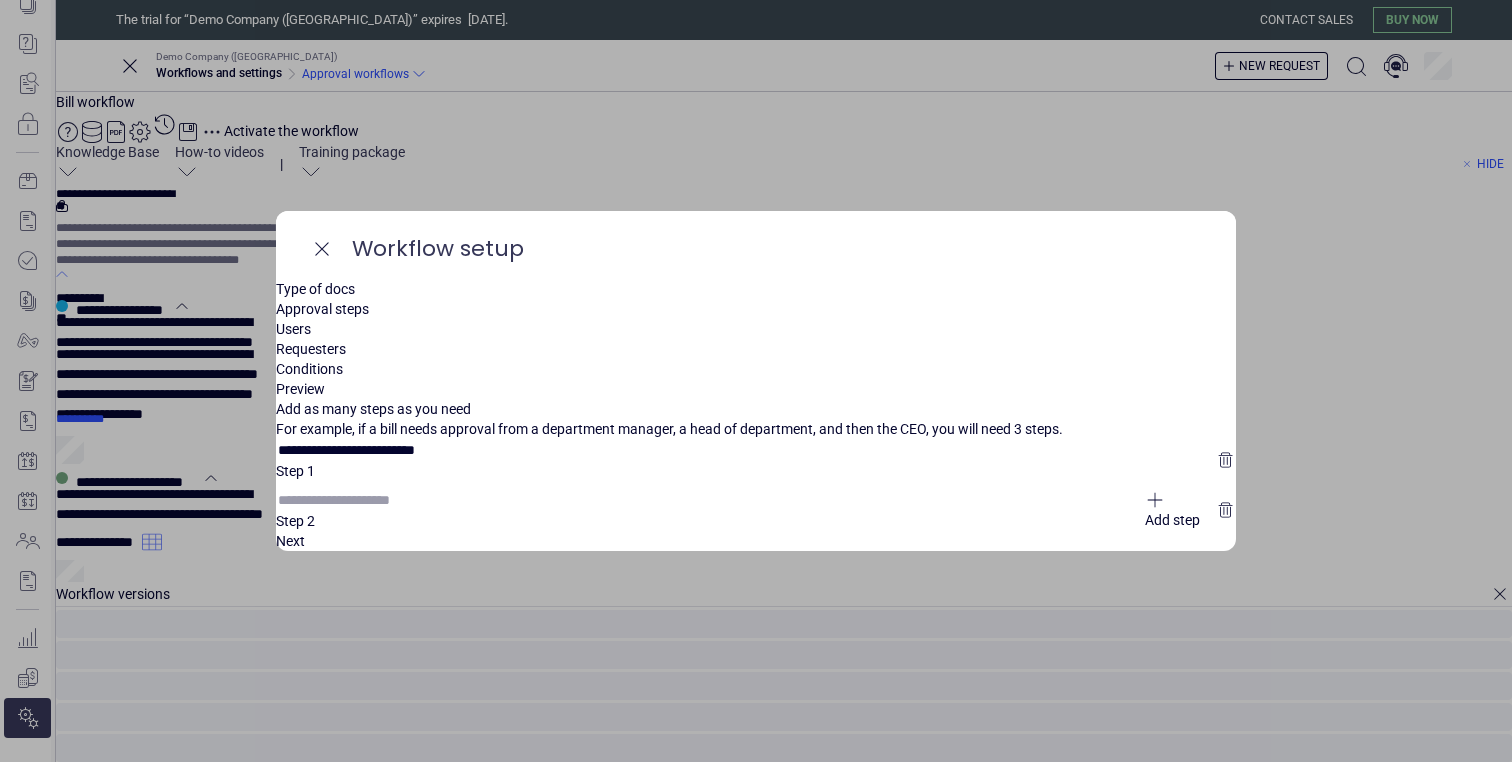 type on "**********" 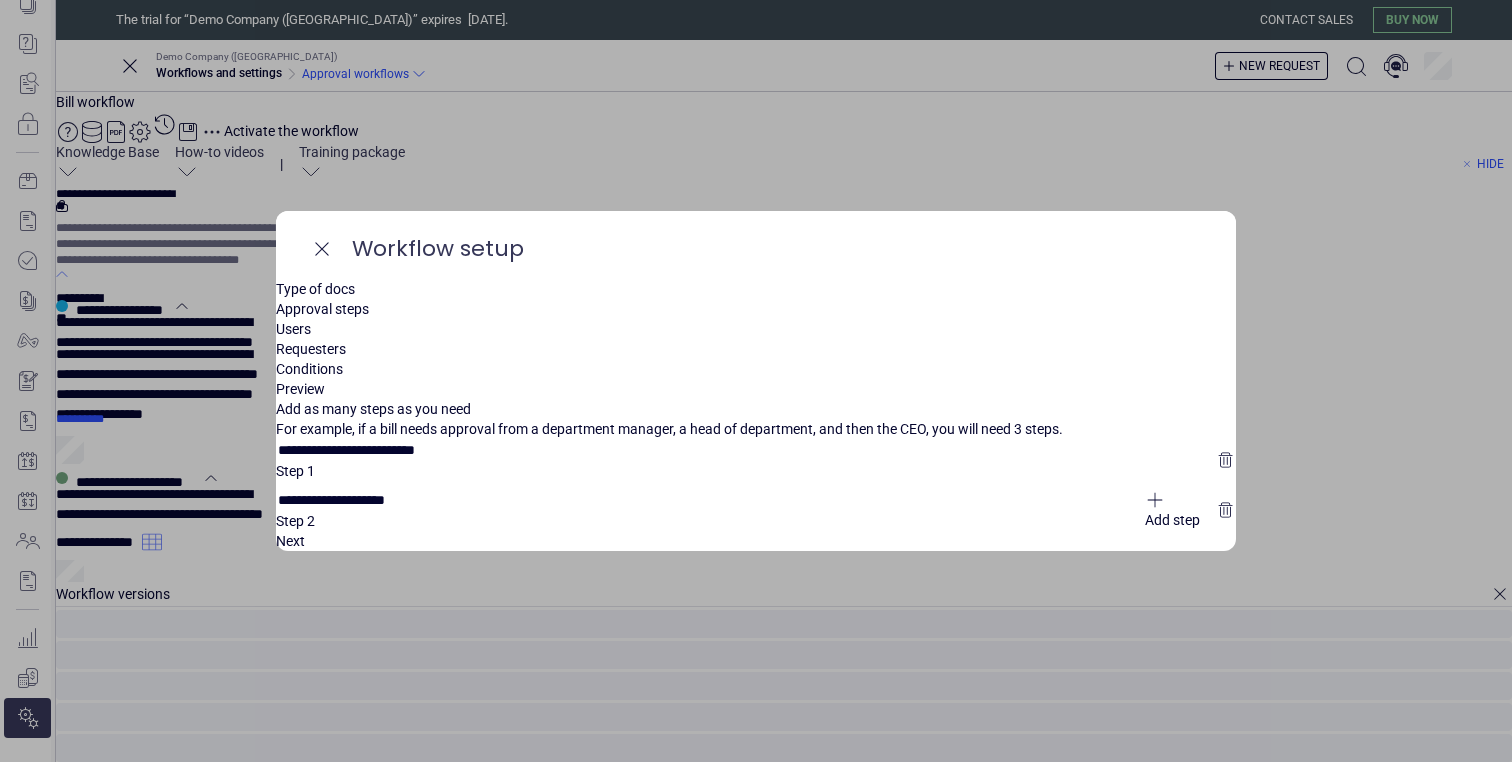 type on "**********" 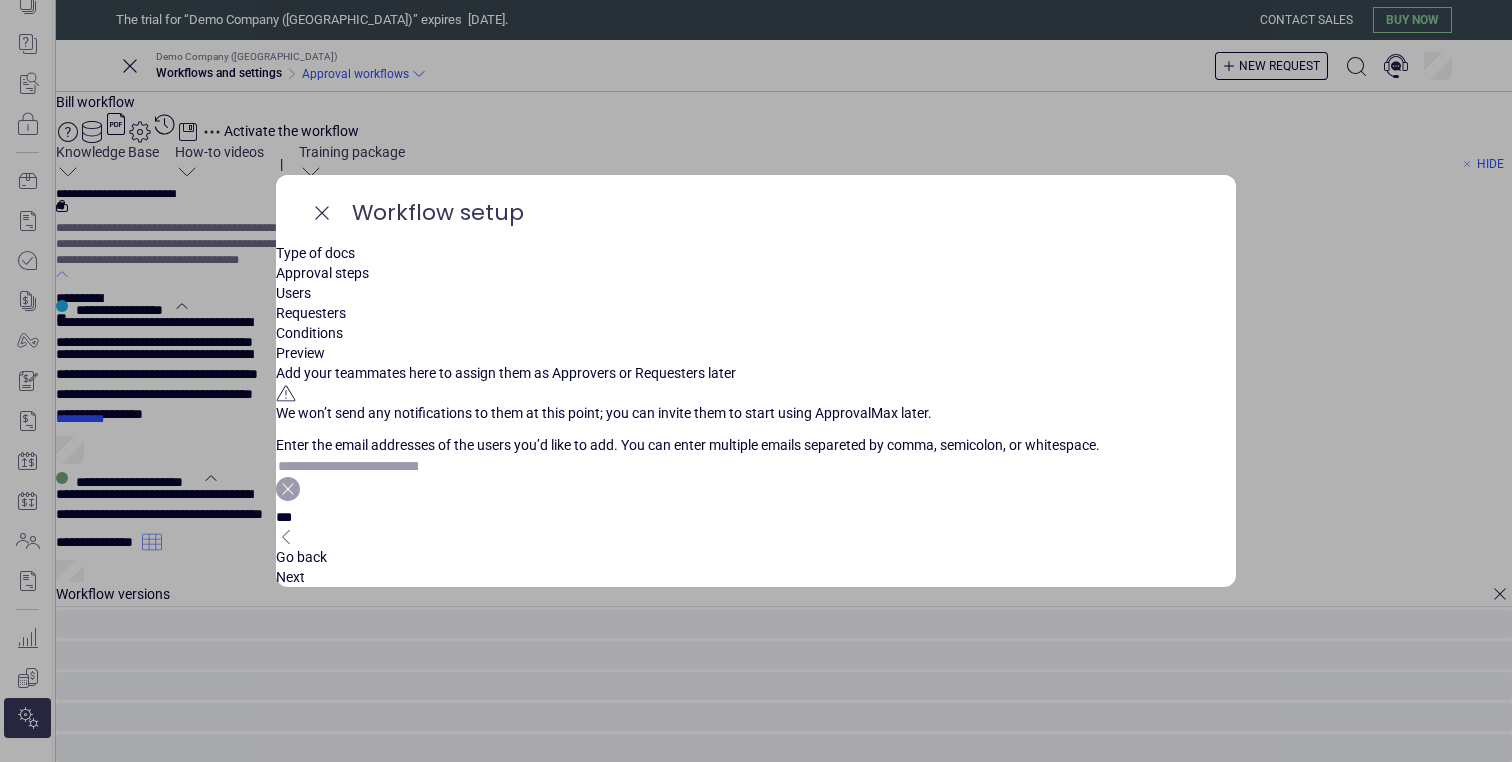 click at bounding box center (348, 466) 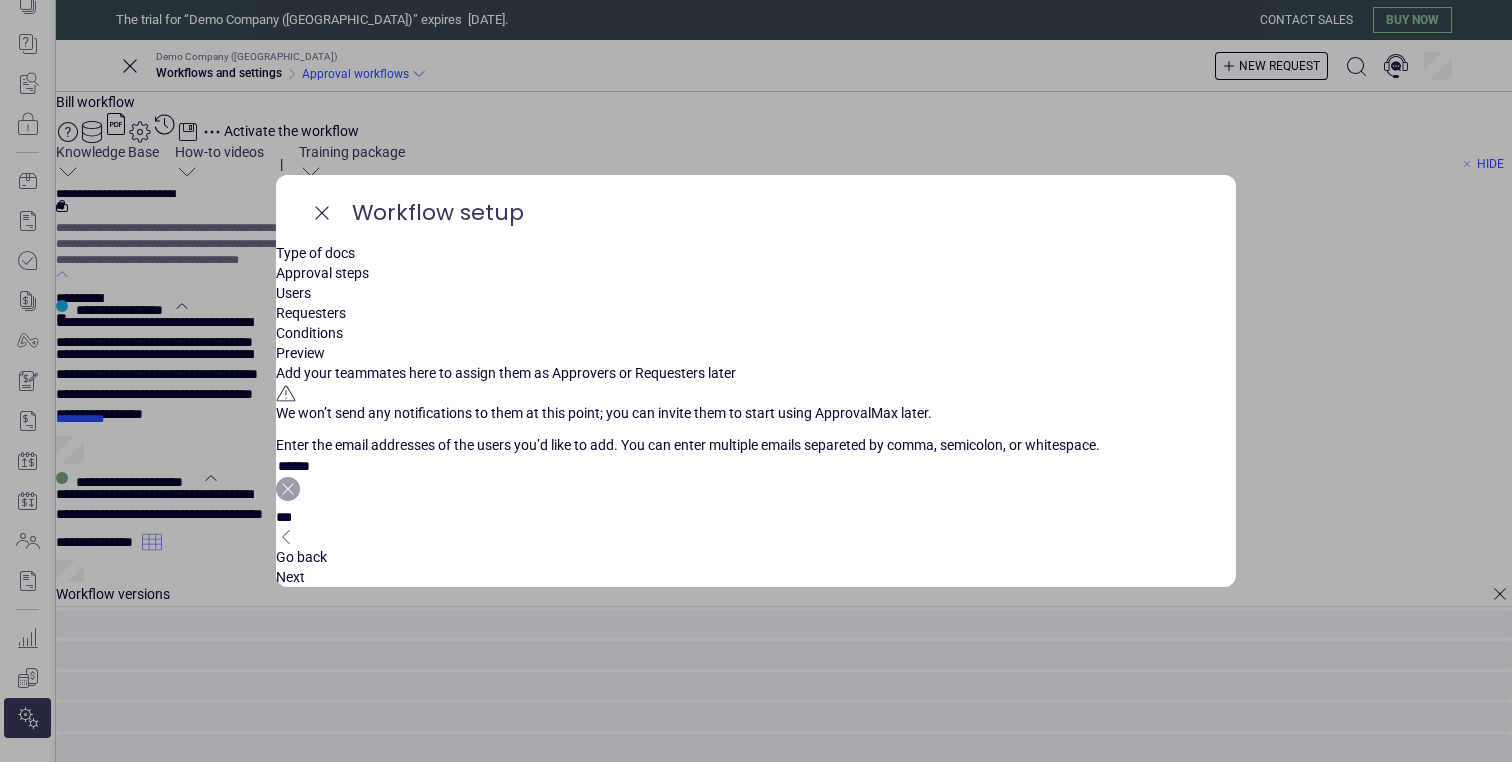 type on "*******" 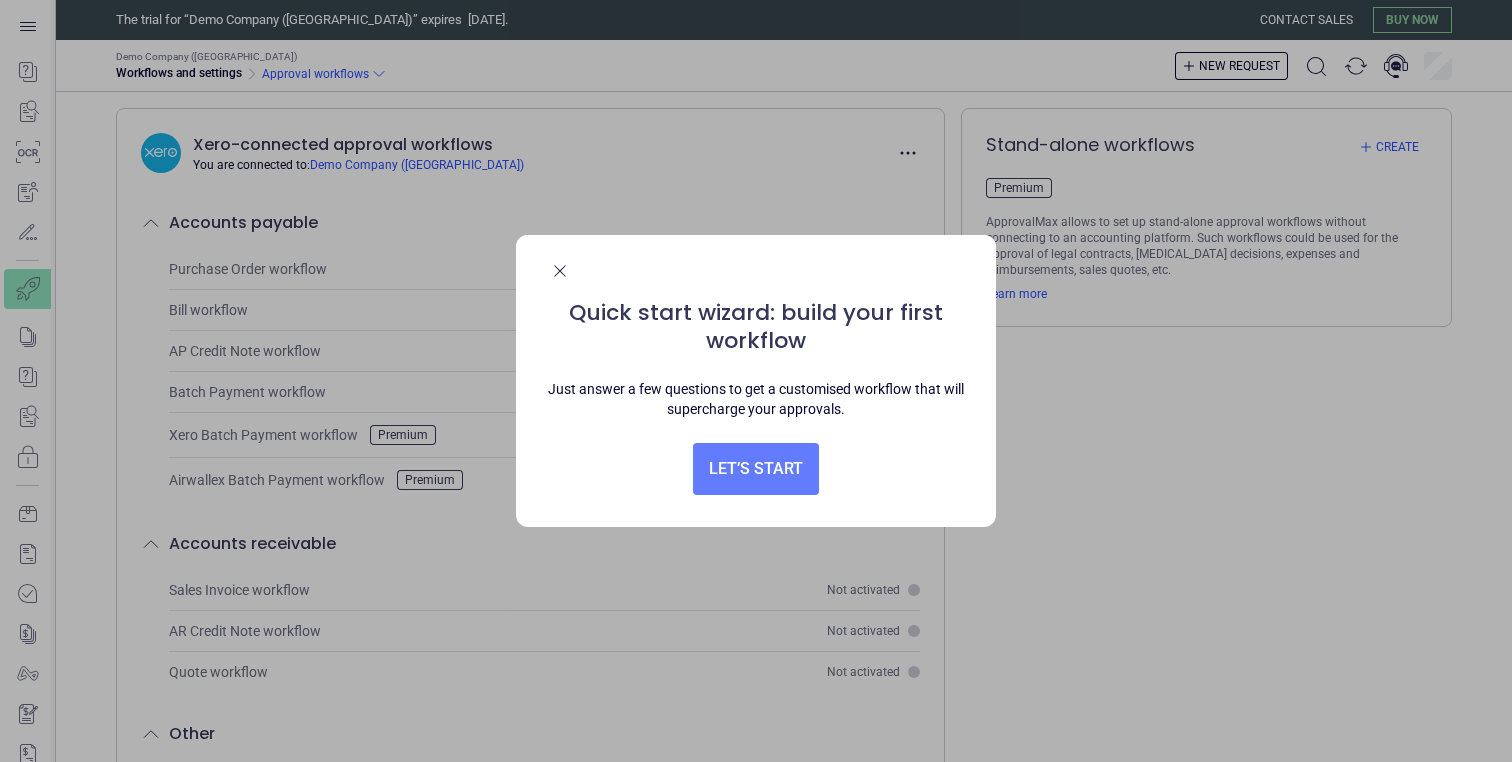 scroll, scrollTop: 0, scrollLeft: 0, axis: both 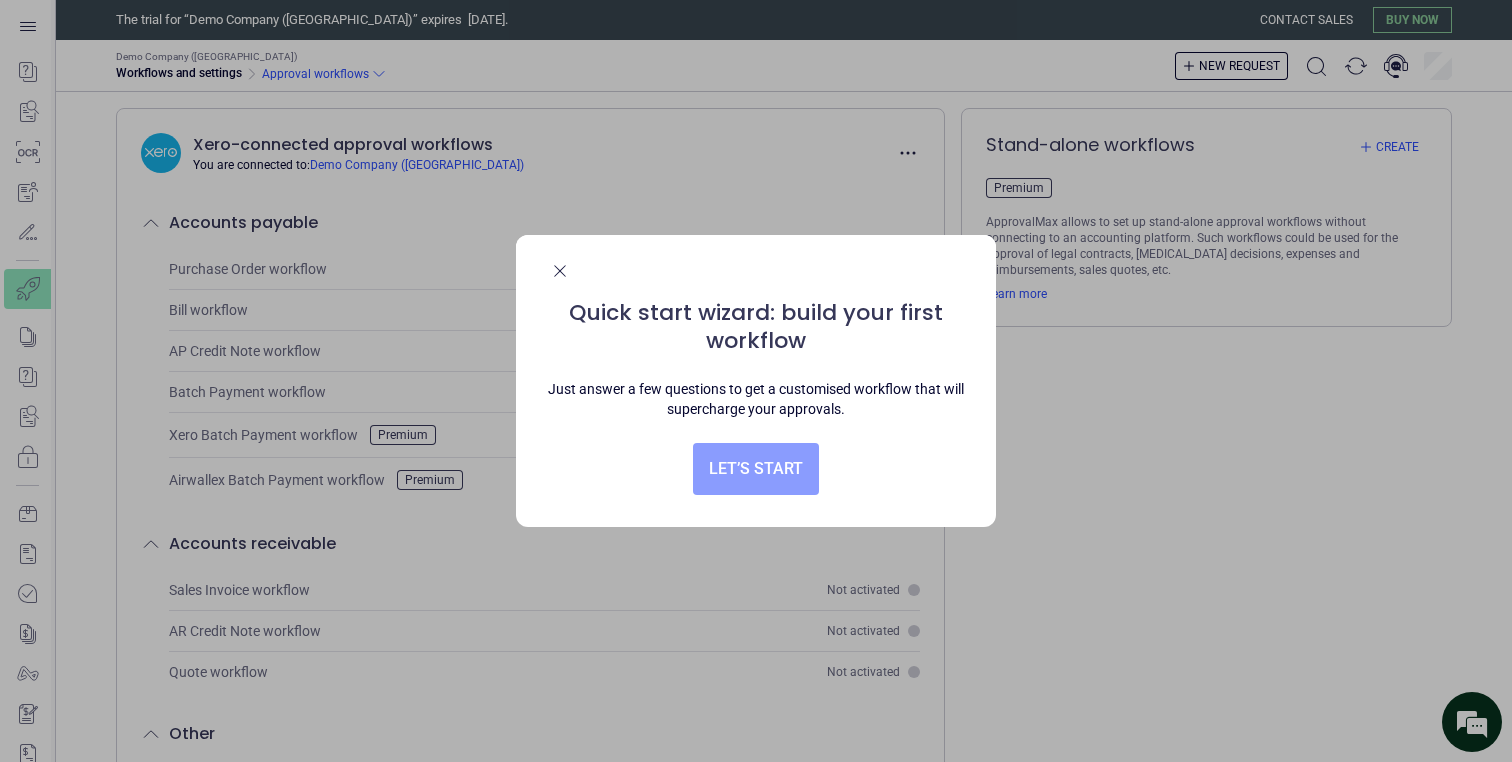 click on "Let’s start" at bounding box center [756, 469] 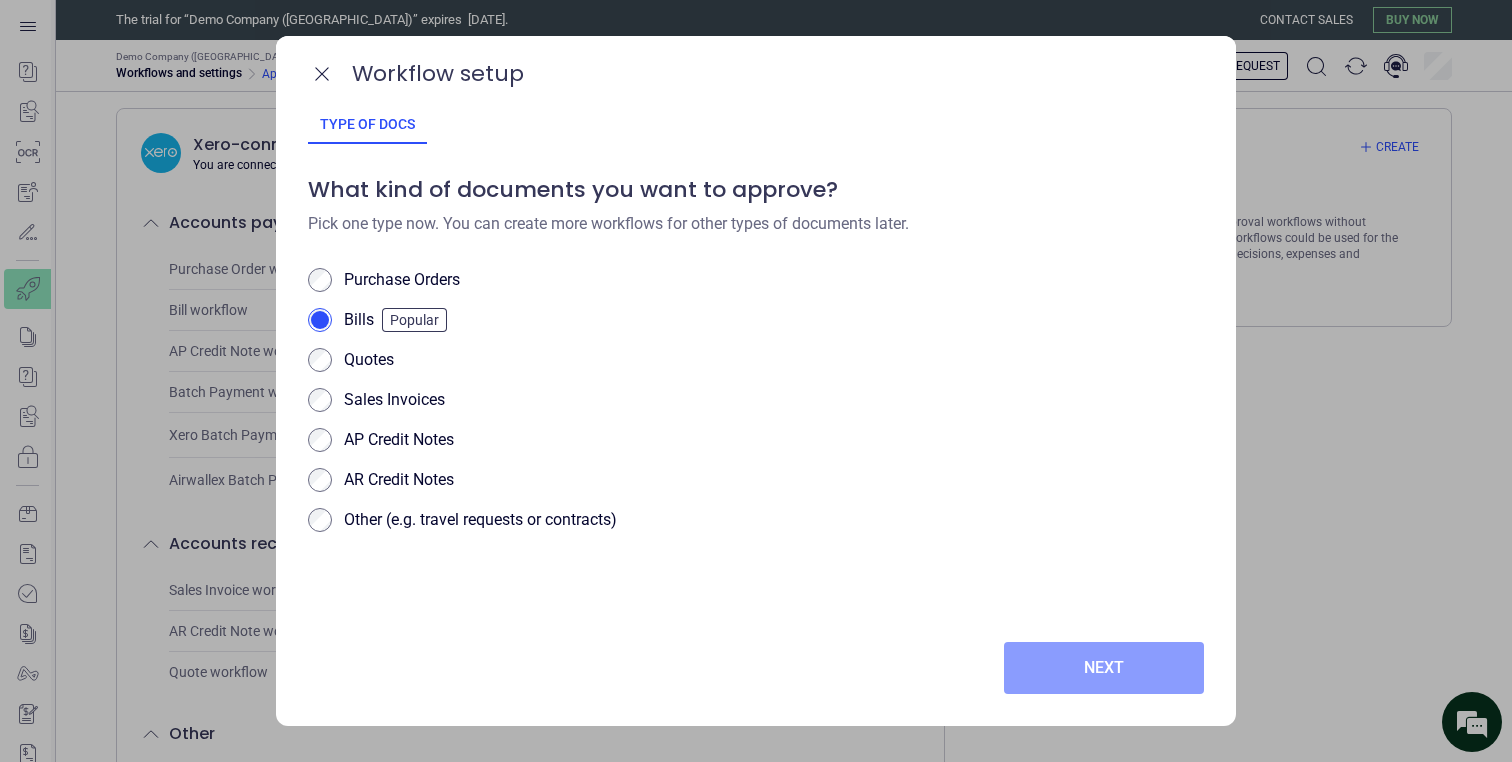 click on "Next" at bounding box center (1104, 668) 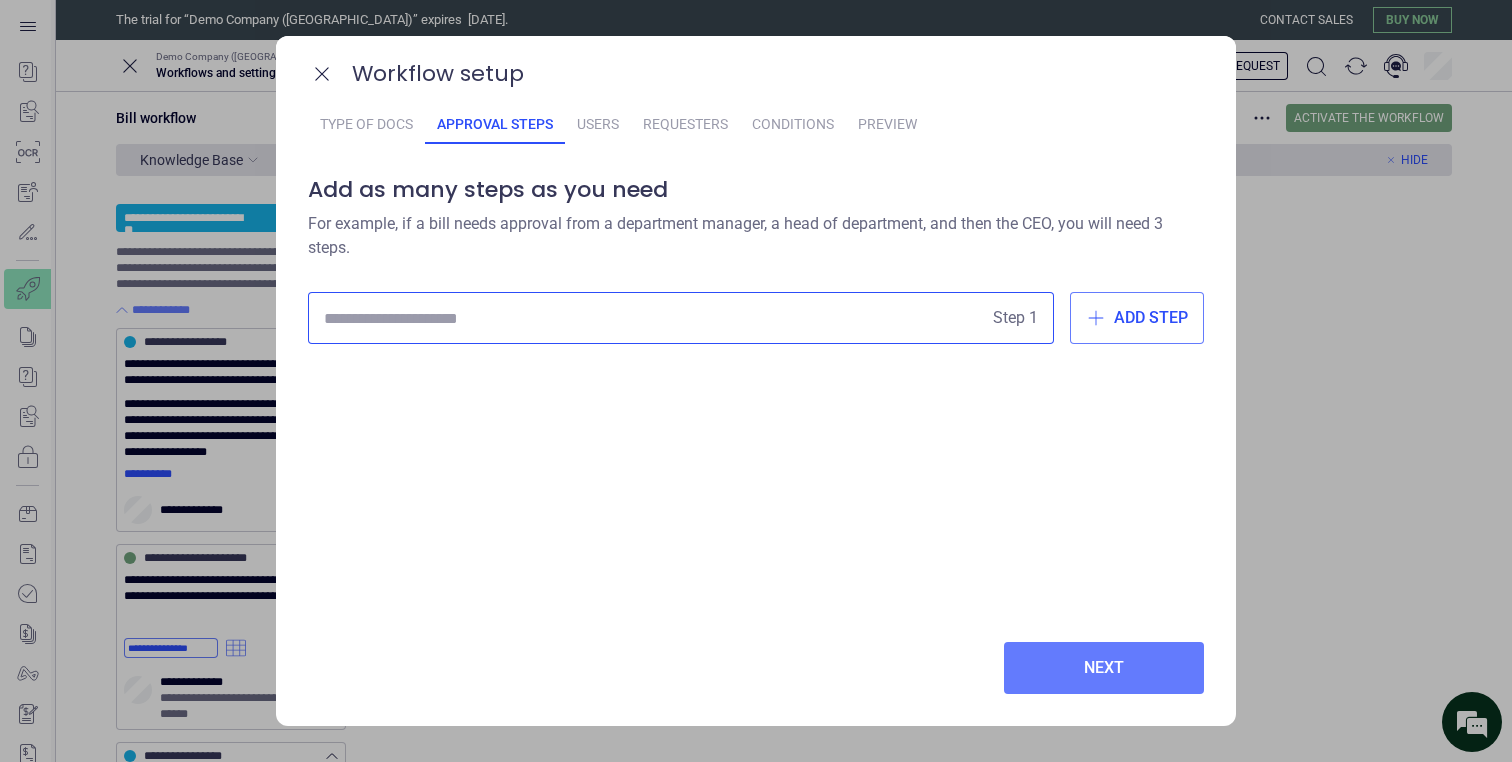 scroll, scrollTop: 0, scrollLeft: 0, axis: both 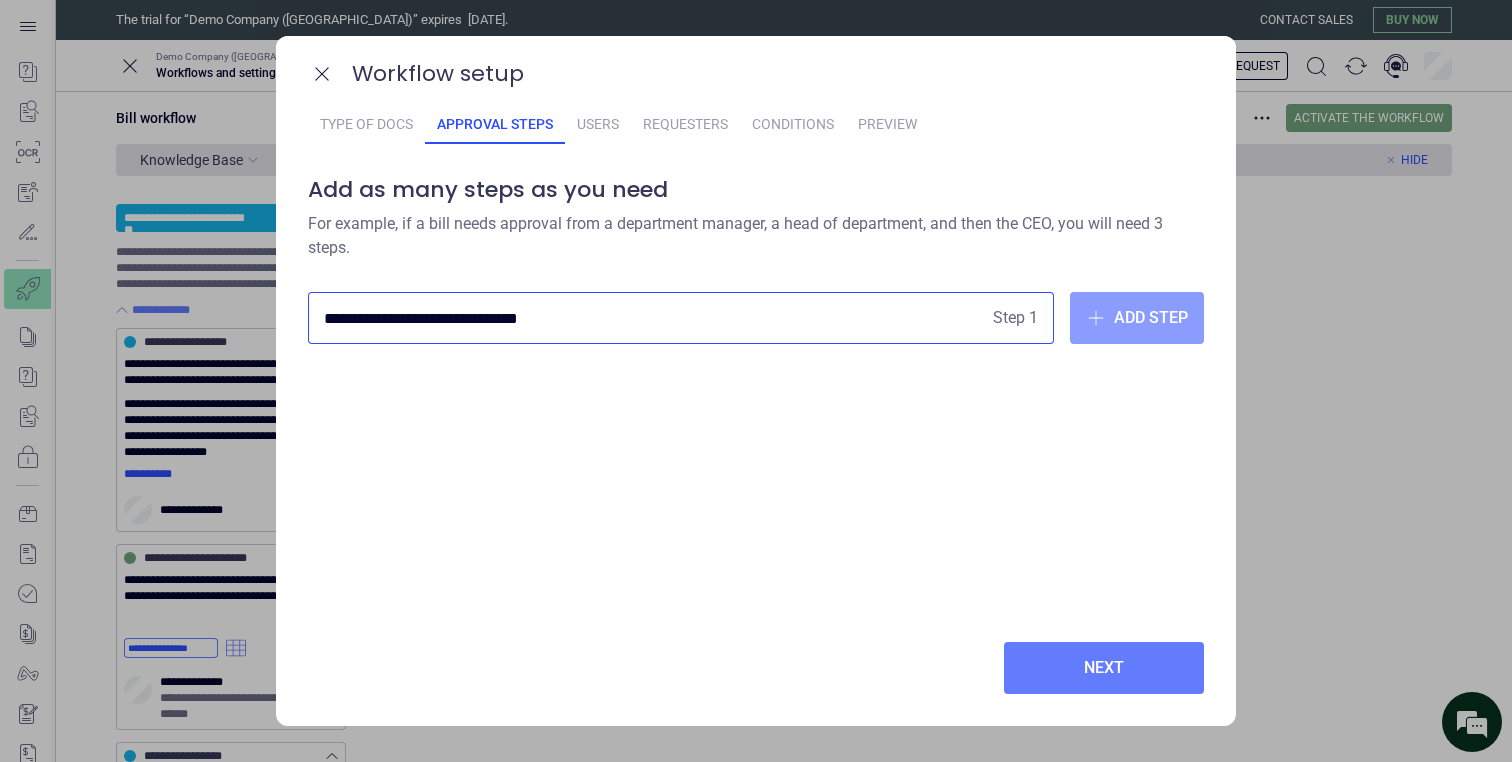 type on "**********" 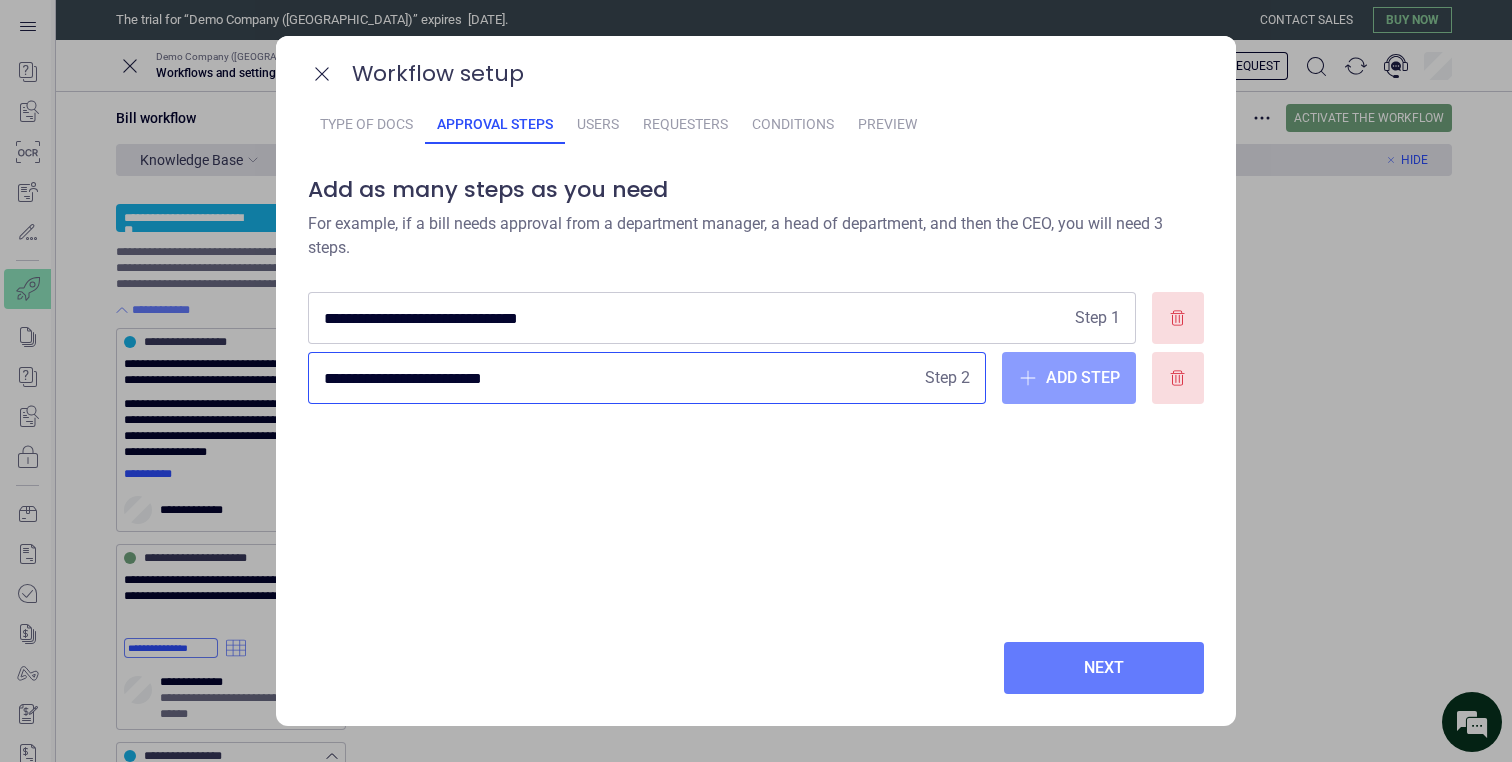 type on "**********" 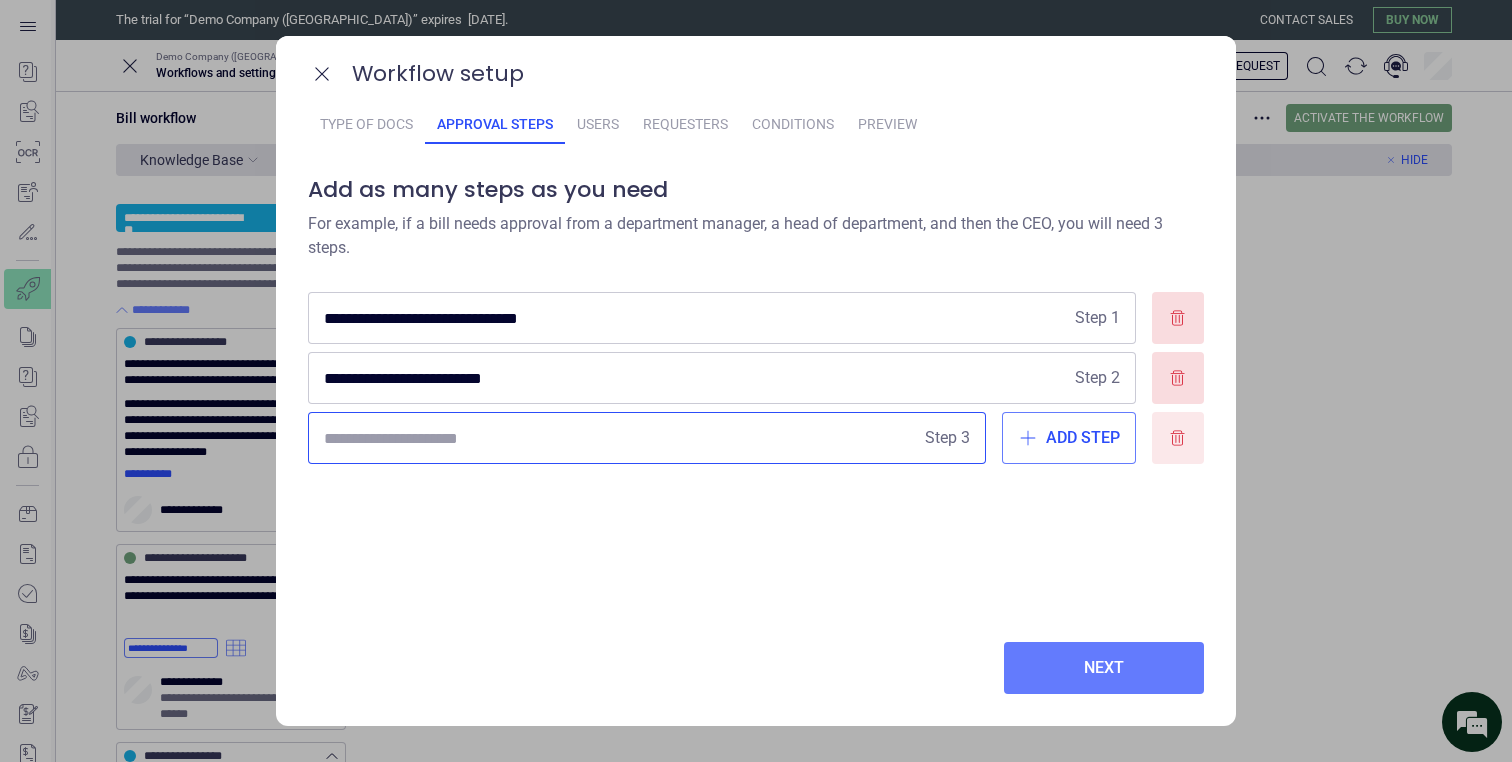 click 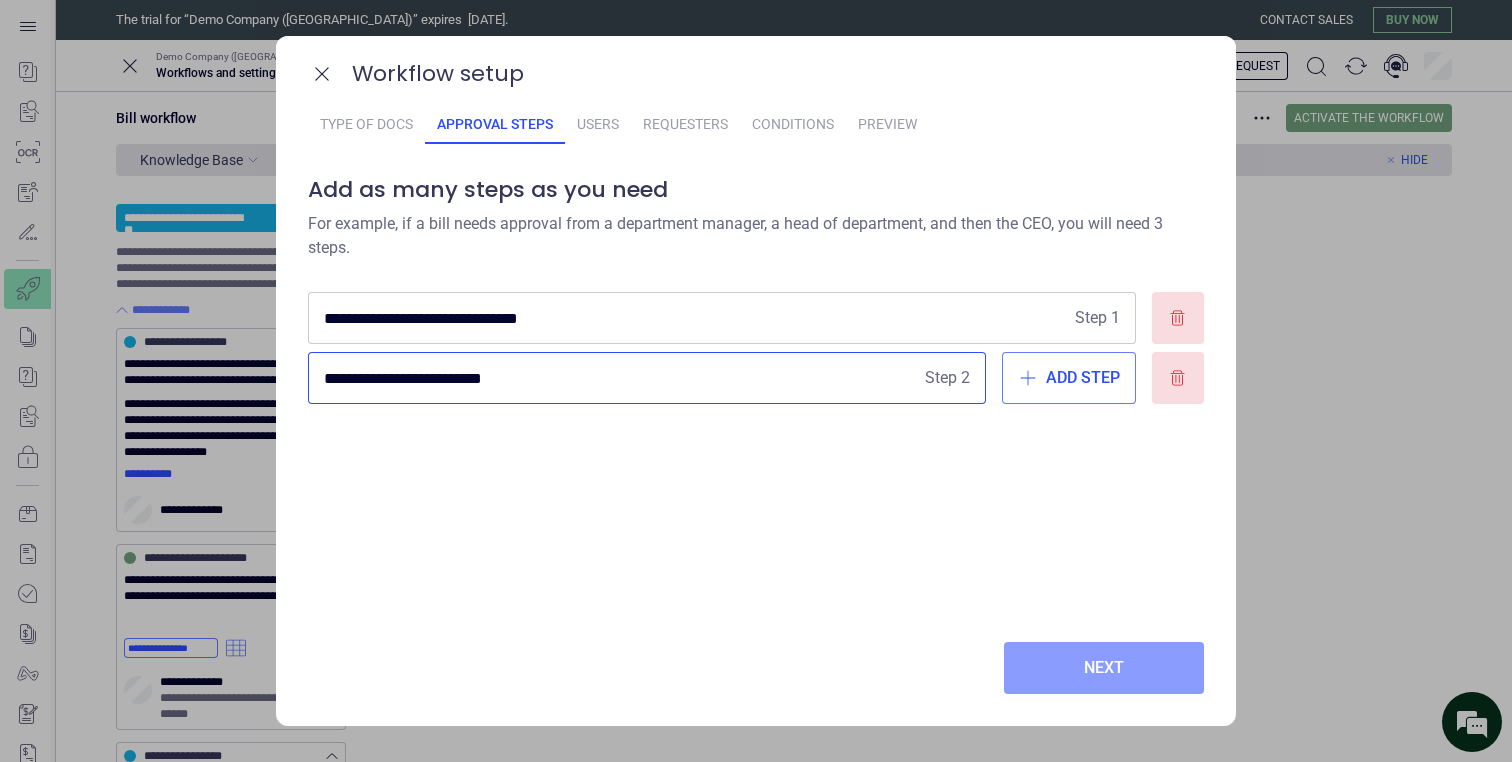 click on "Next" at bounding box center (1104, 668) 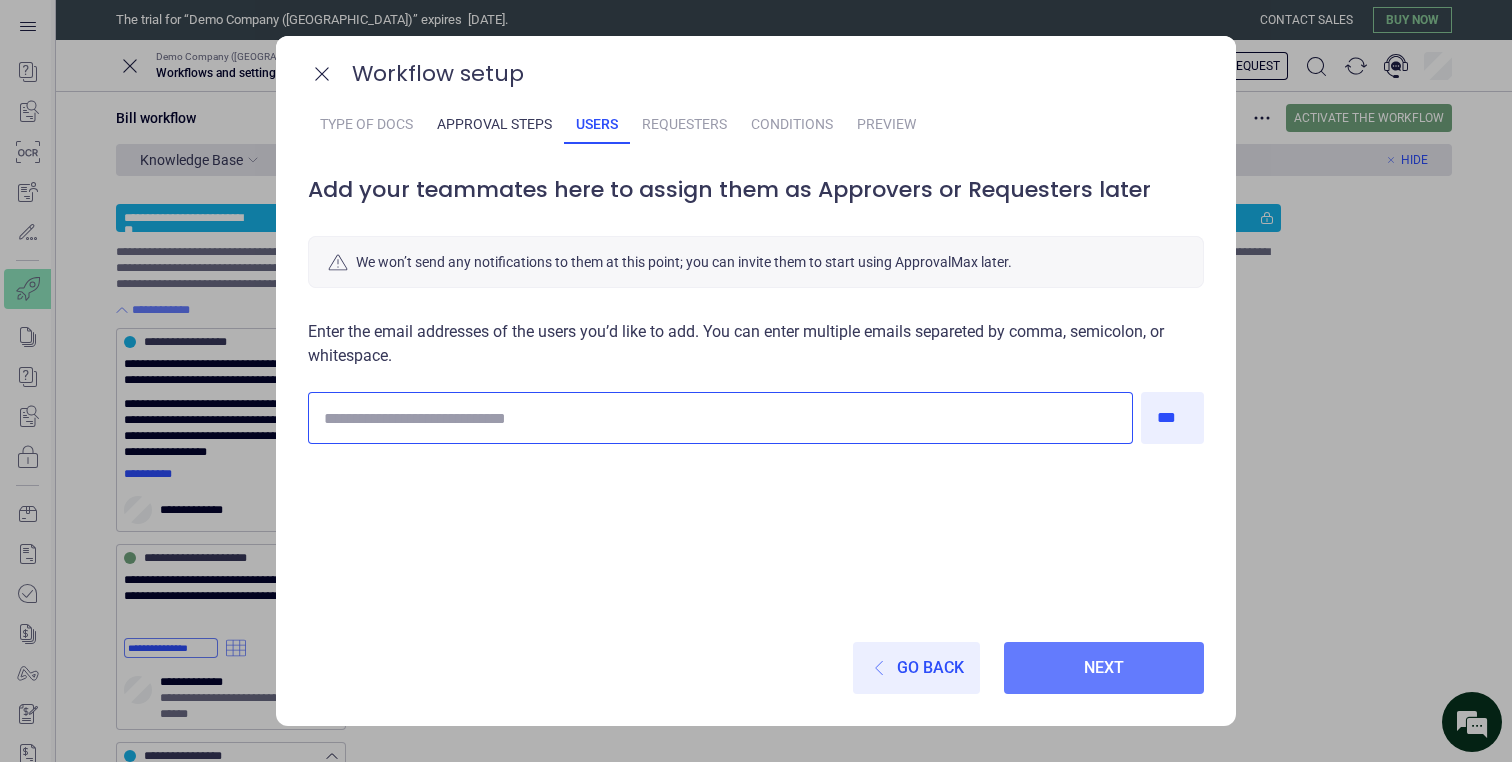 click at bounding box center [720, 418] 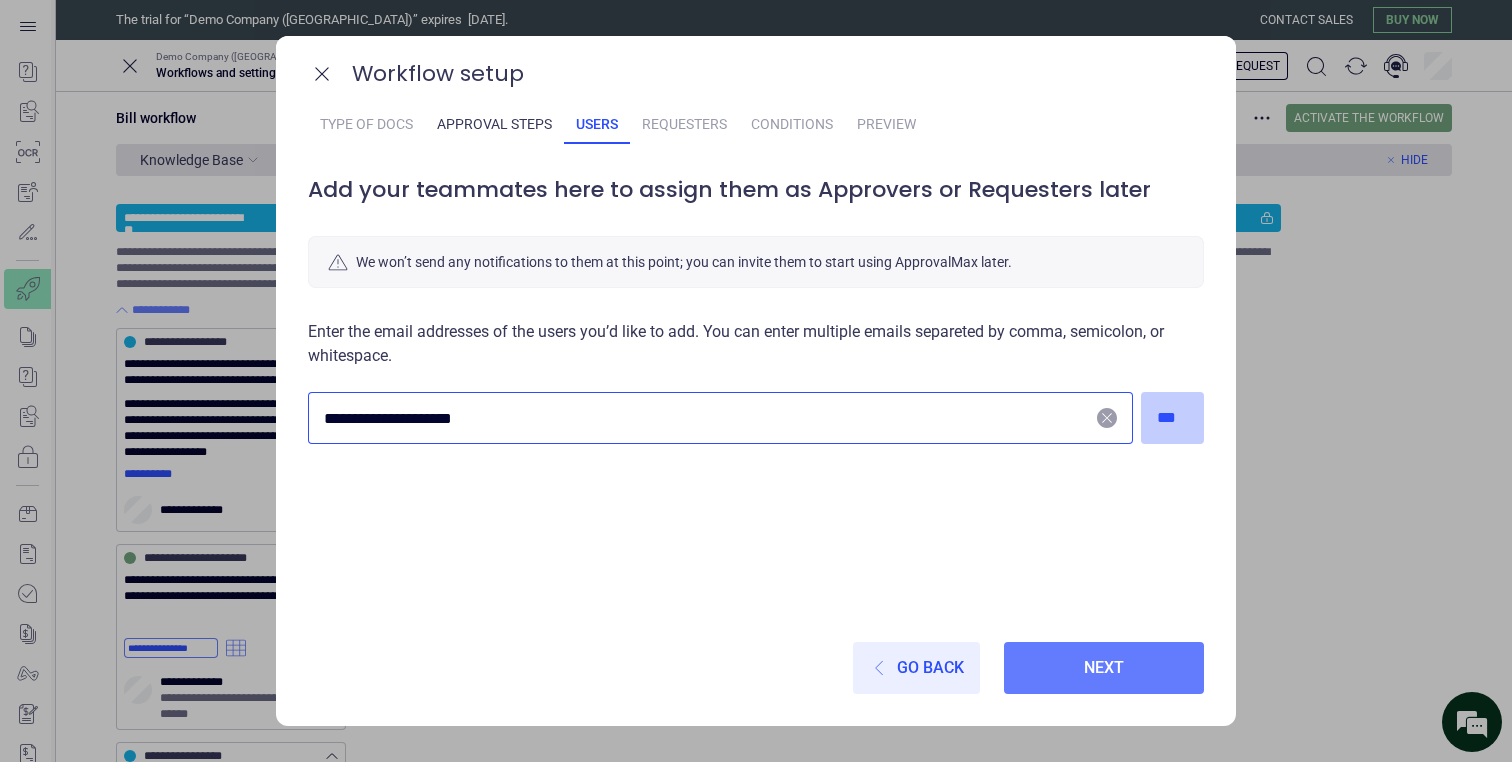 type on "**********" 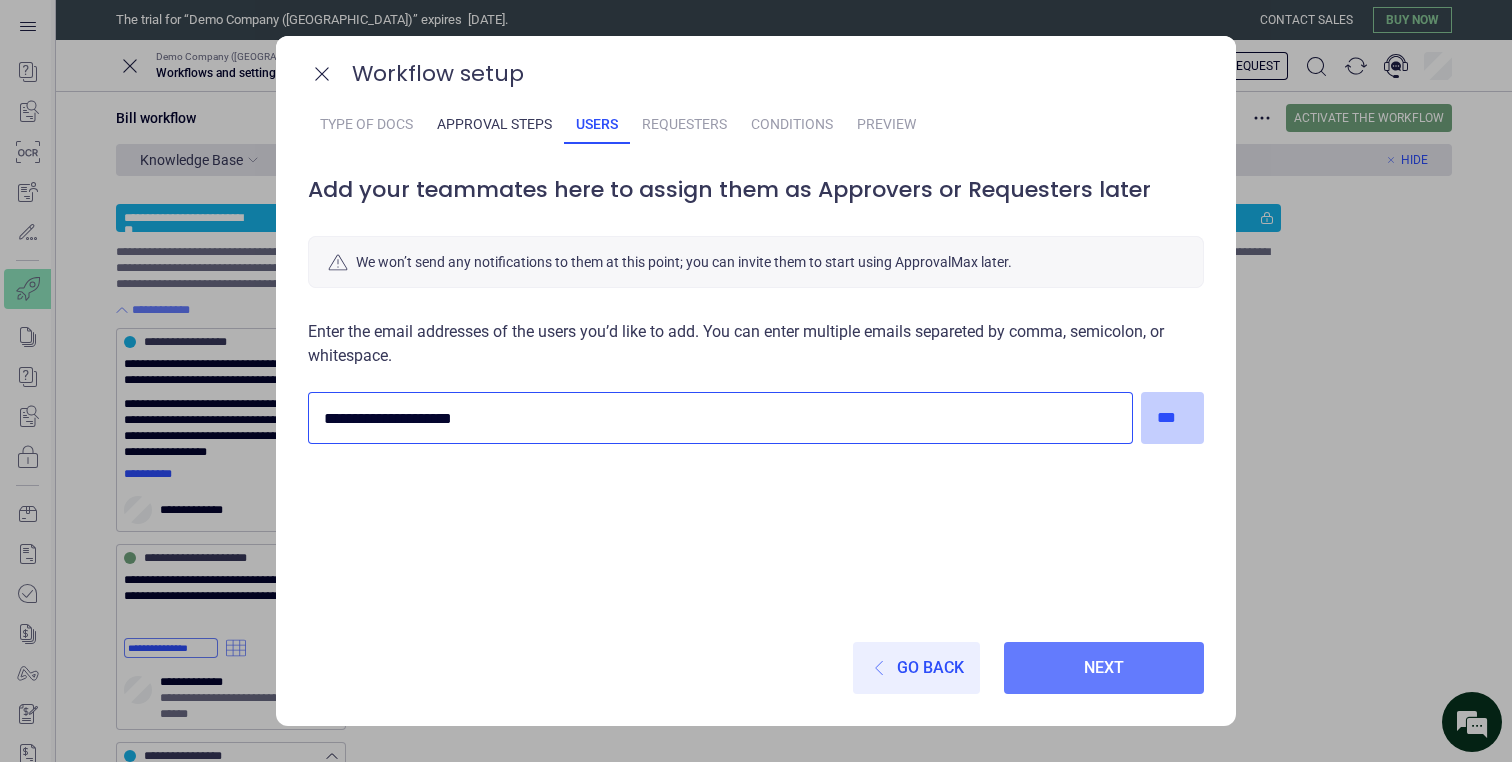 click on "***" at bounding box center [1173, 418] 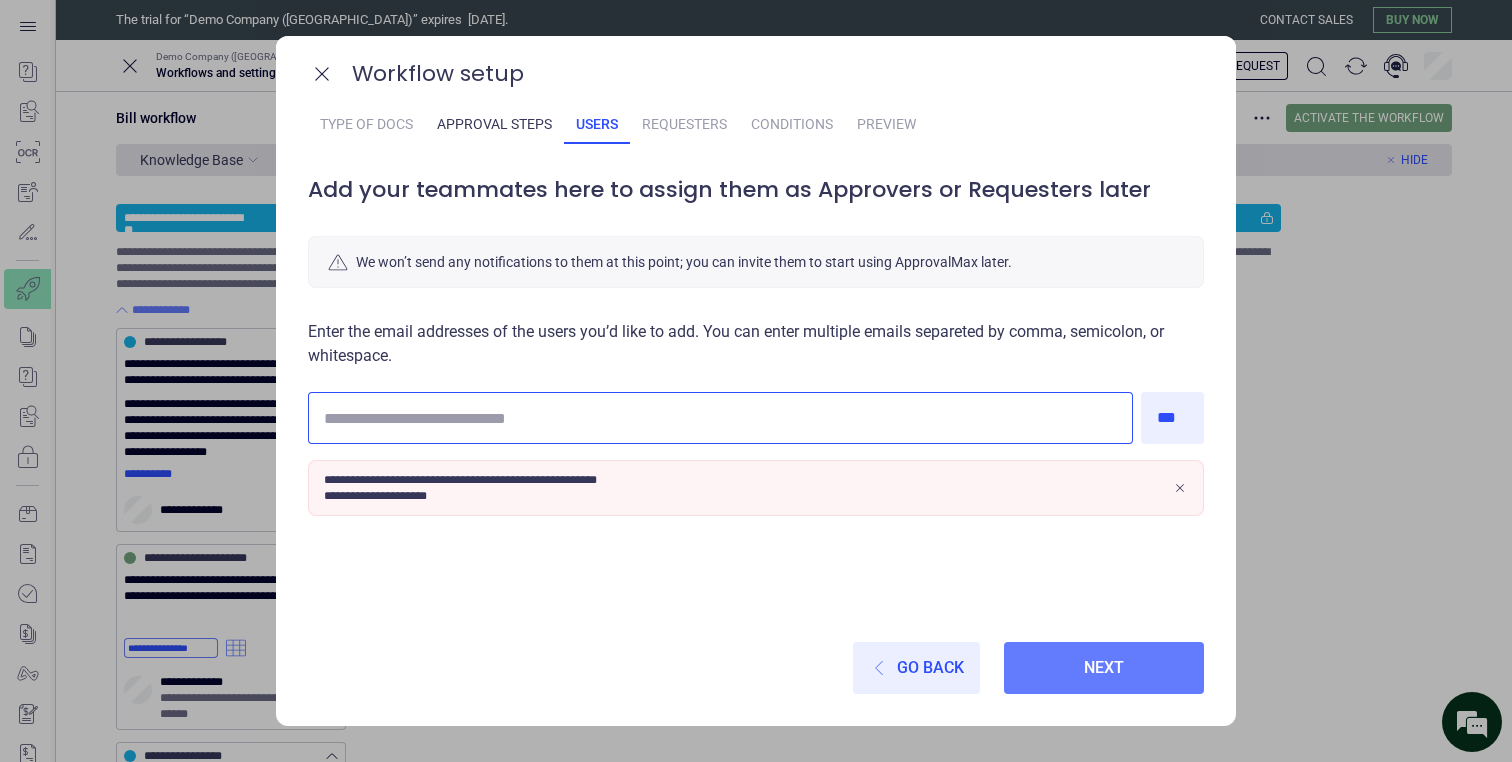 click at bounding box center [720, 418] 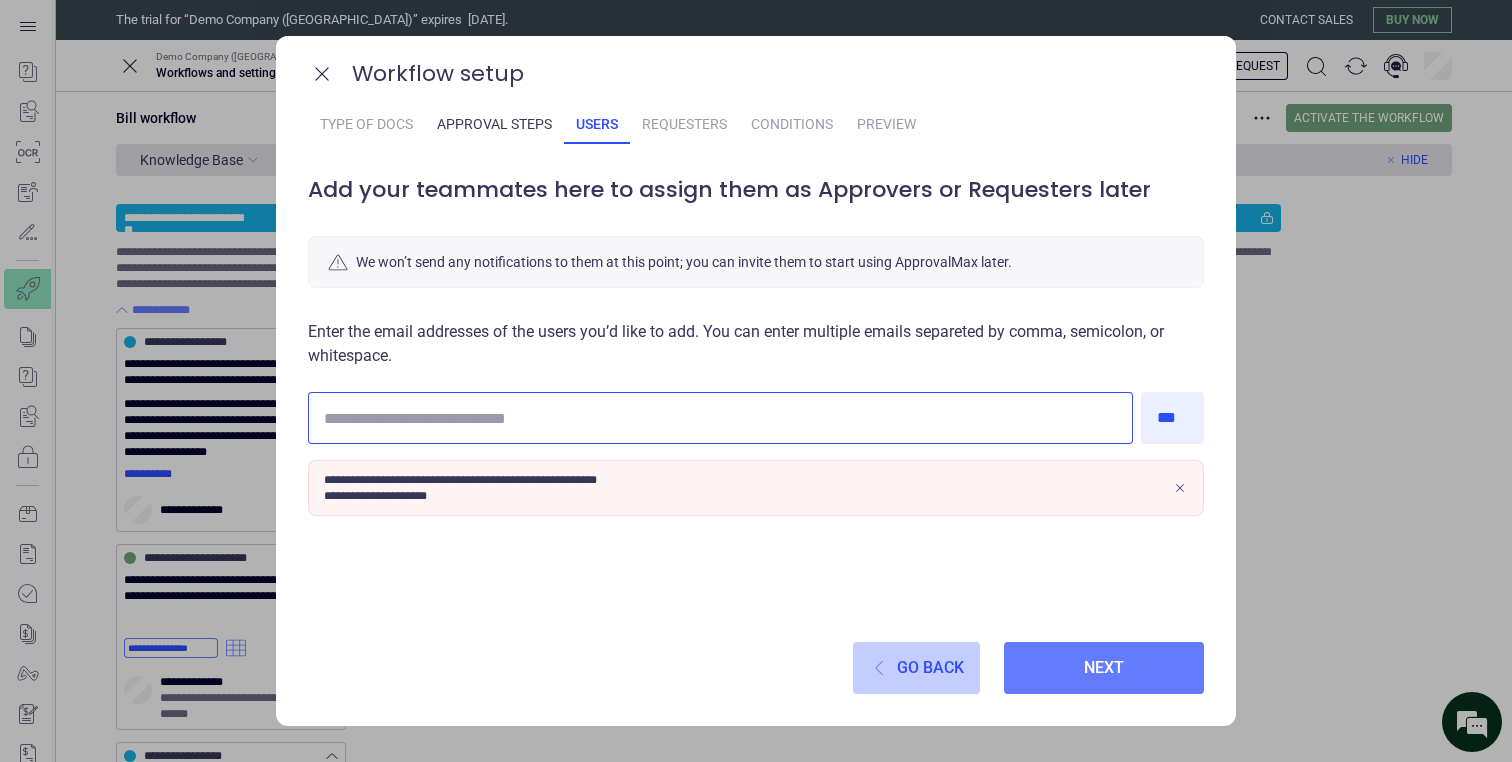 click on "Go back" at bounding box center [916, 668] 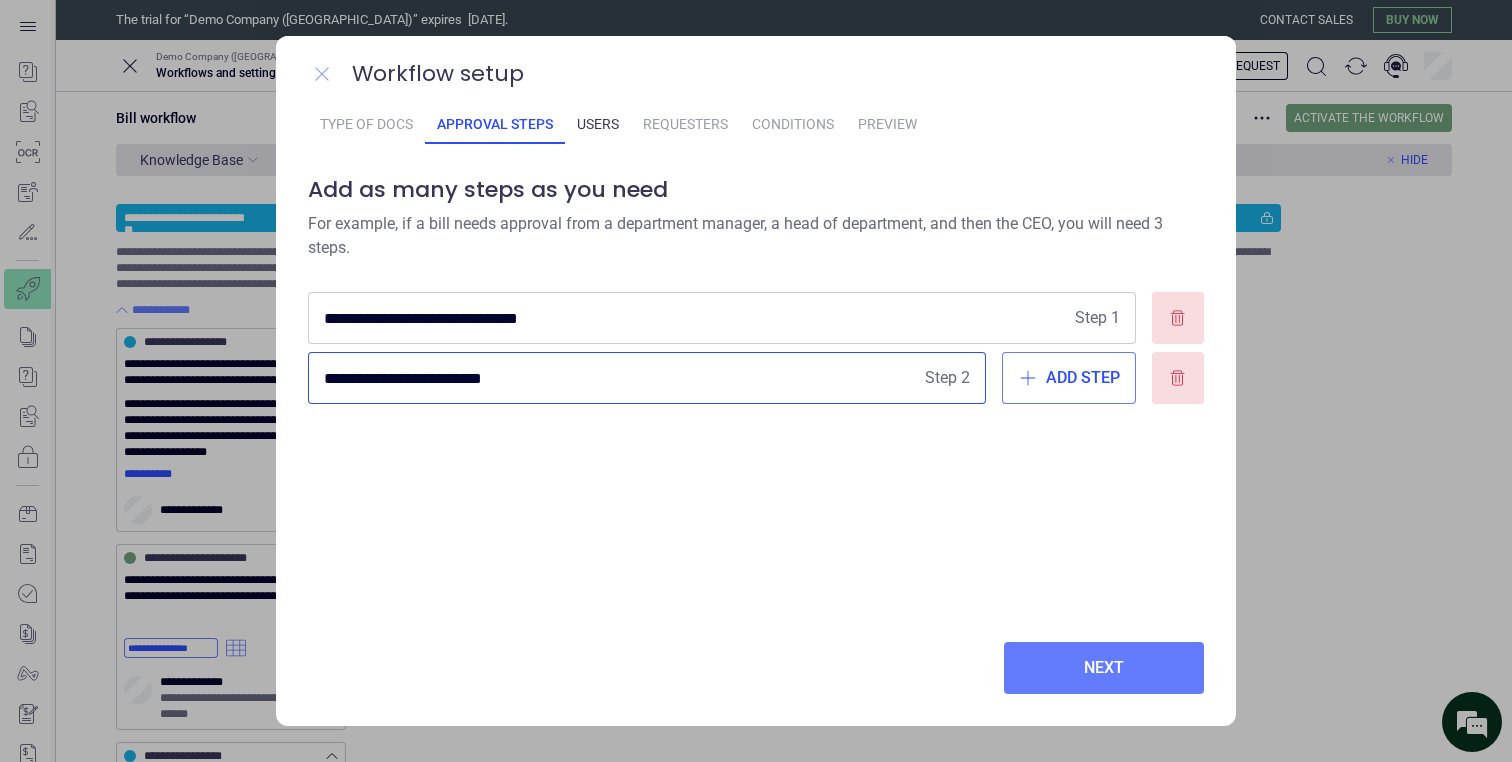 click 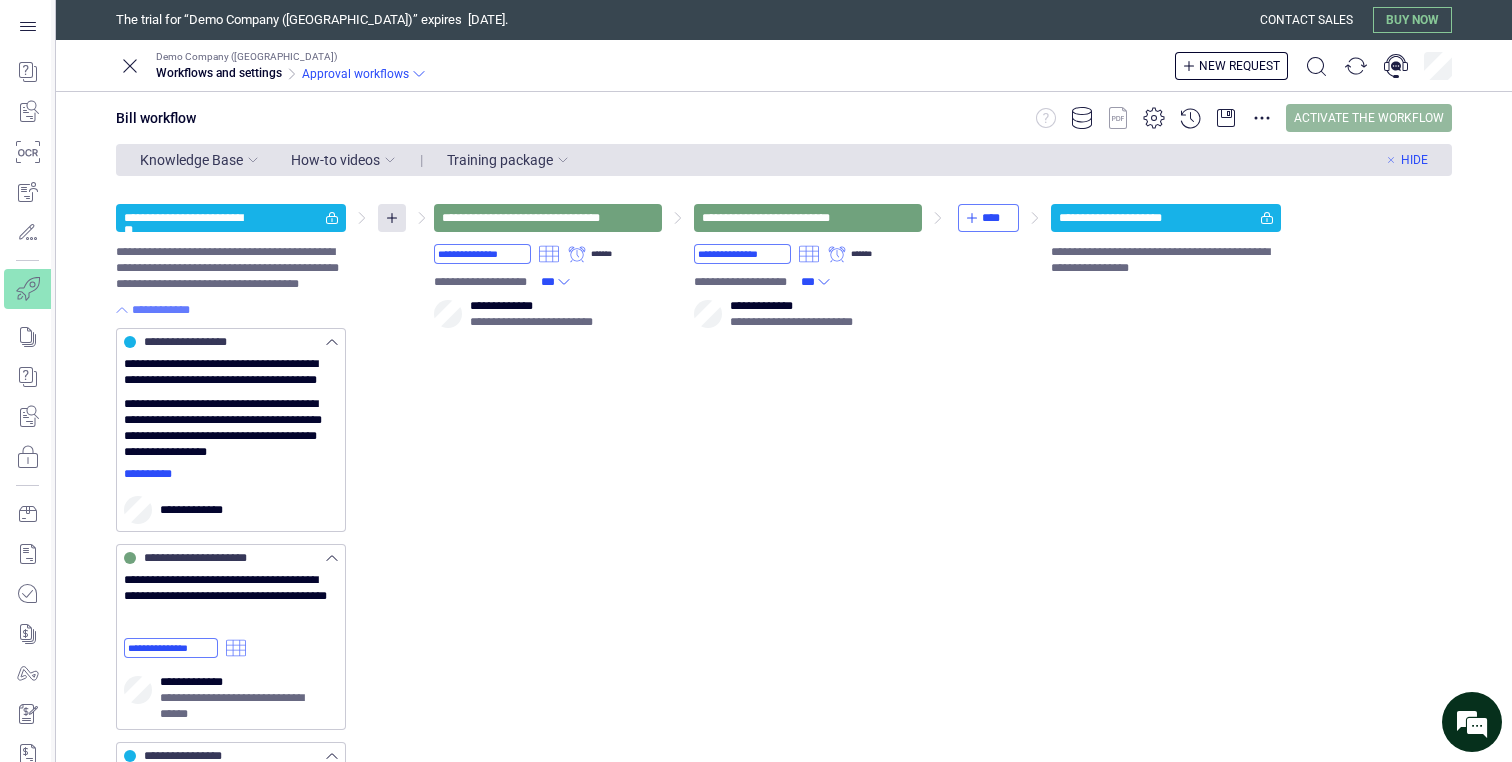 click on "Activate the workflow" at bounding box center (1369, 118) 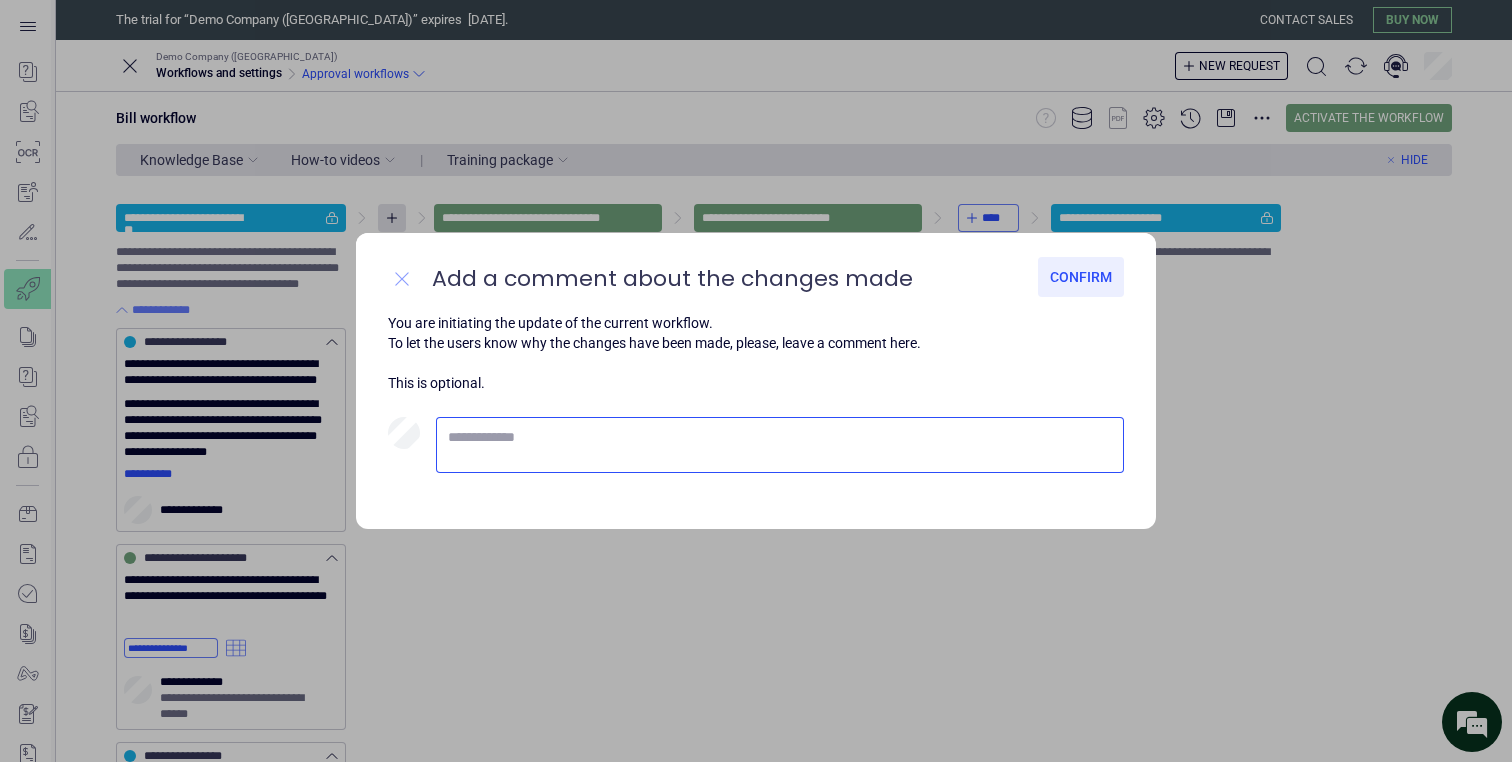 click 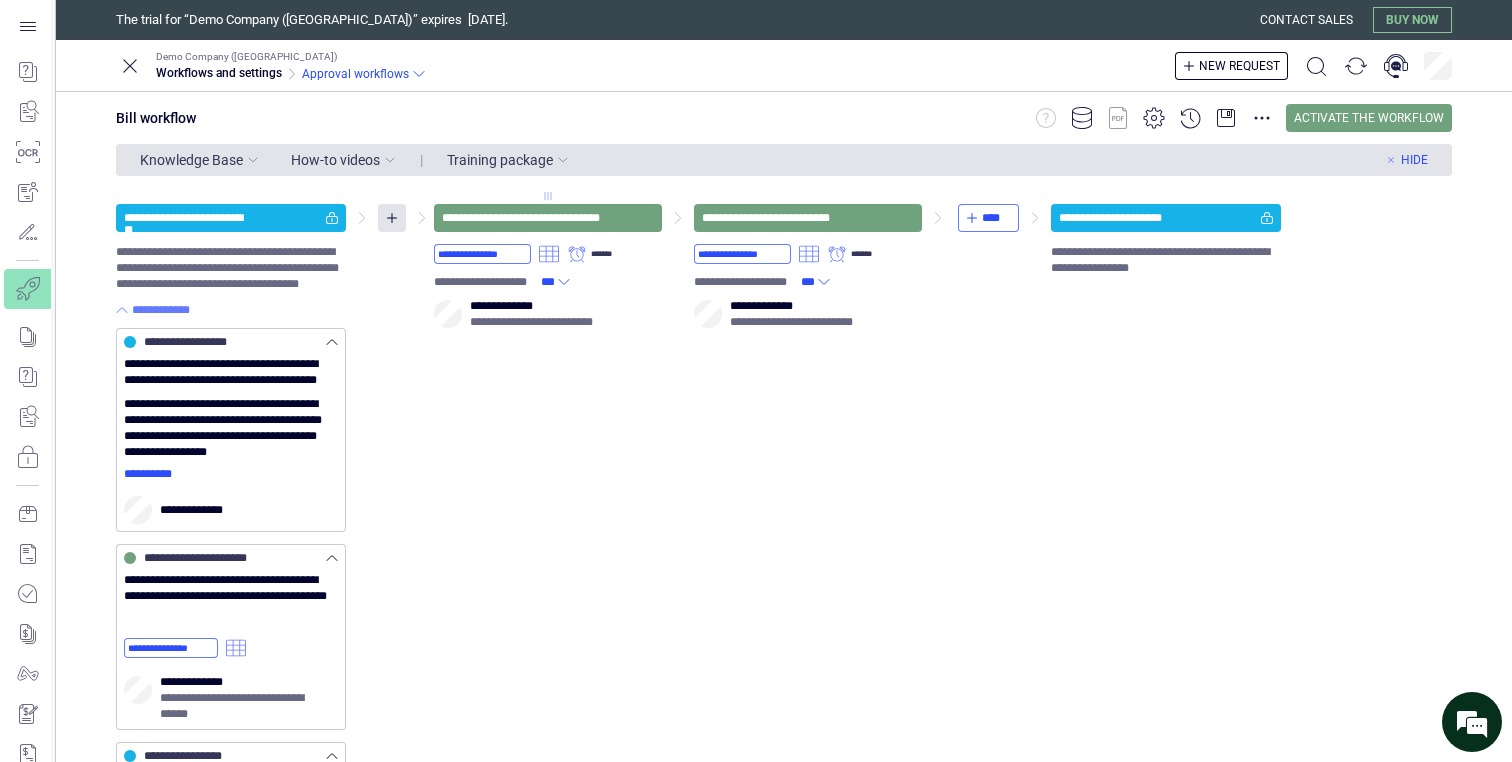 click 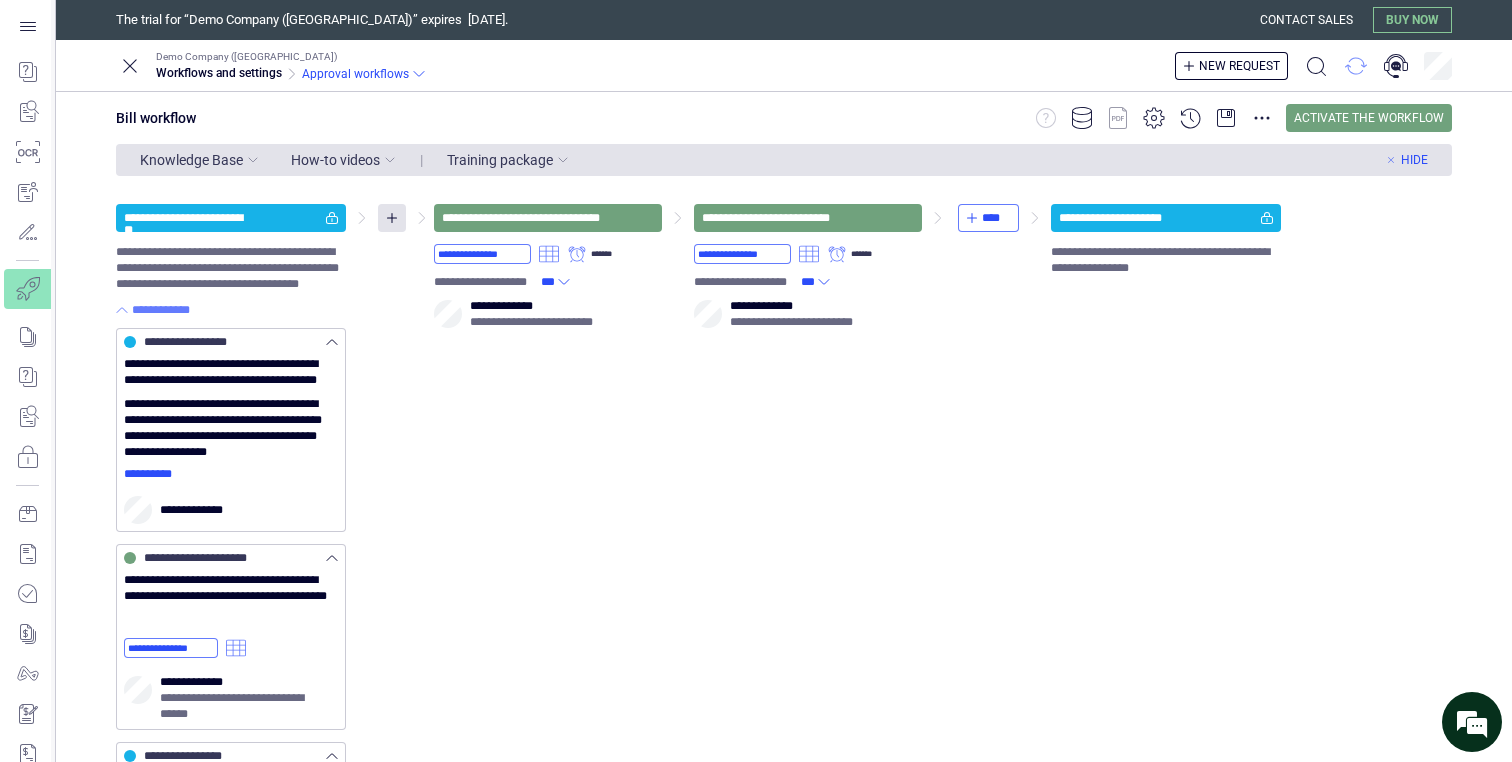 click 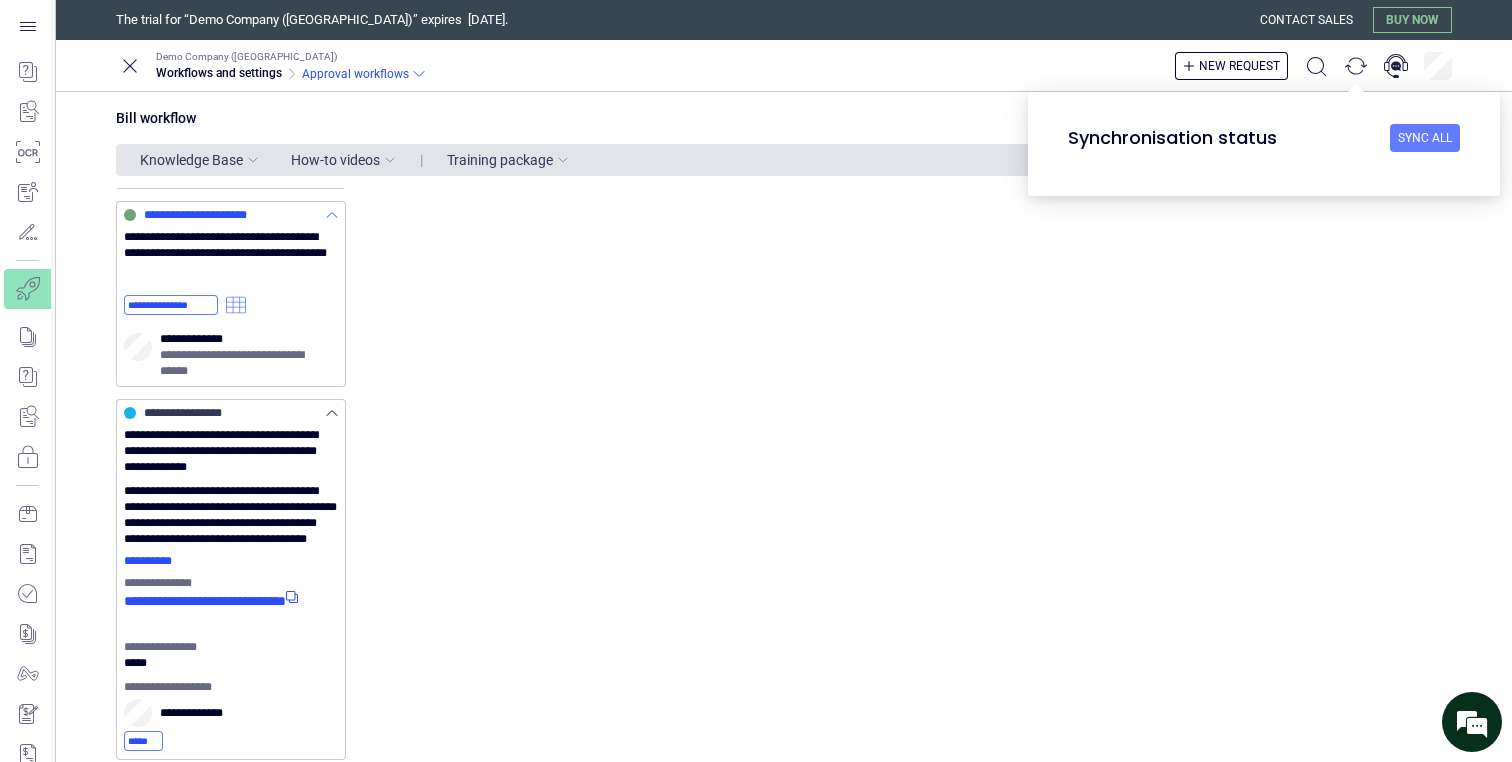 scroll, scrollTop: 381, scrollLeft: 0, axis: vertical 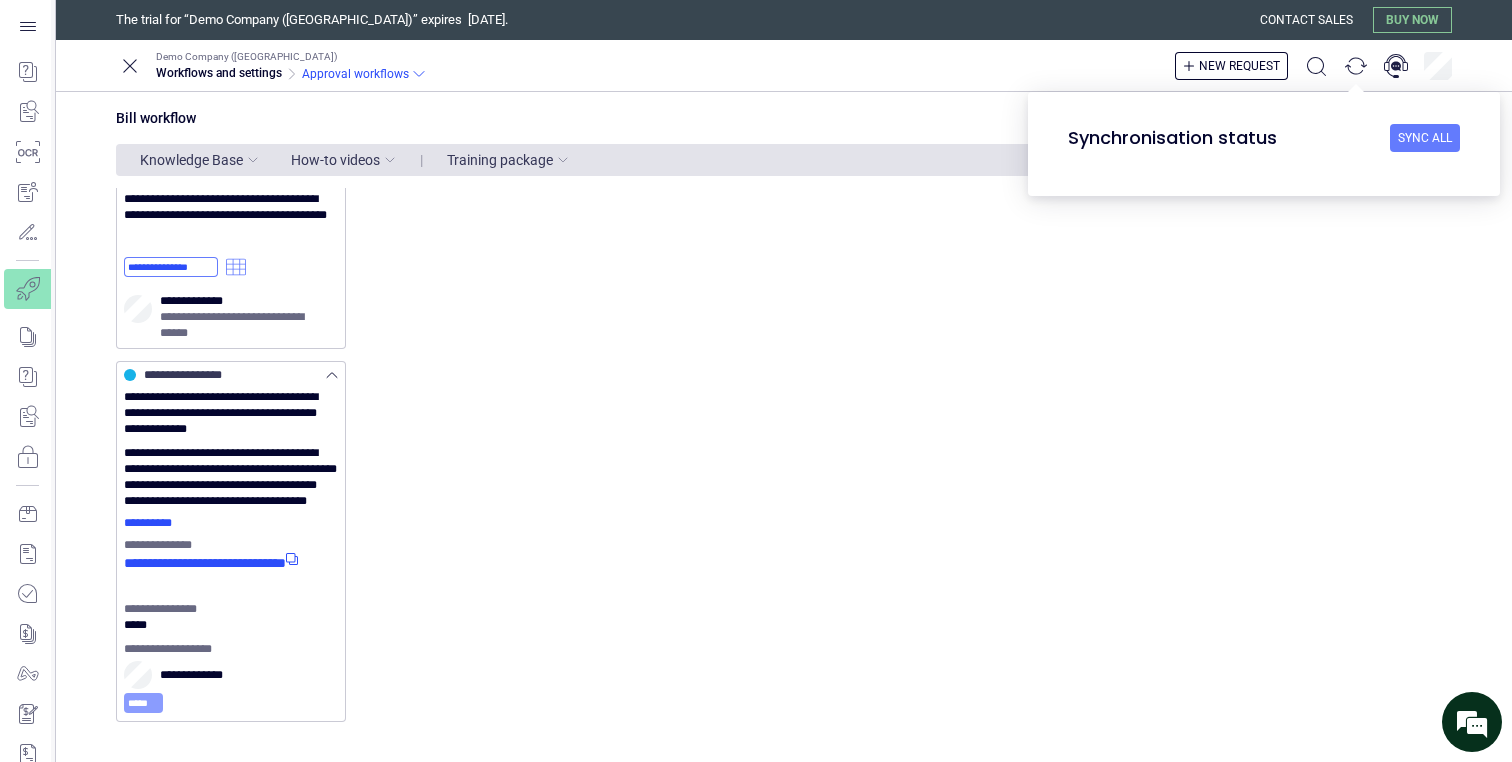 click on "*****" at bounding box center [143, 703] 